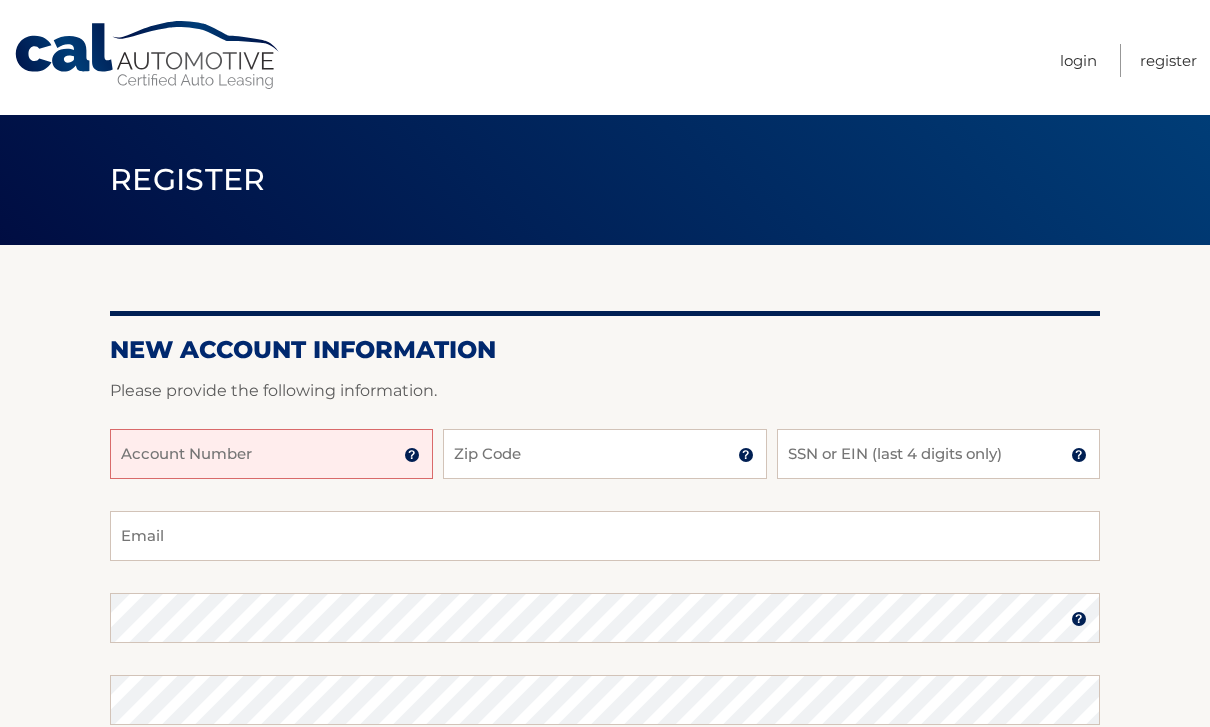 scroll, scrollTop: 0, scrollLeft: 0, axis: both 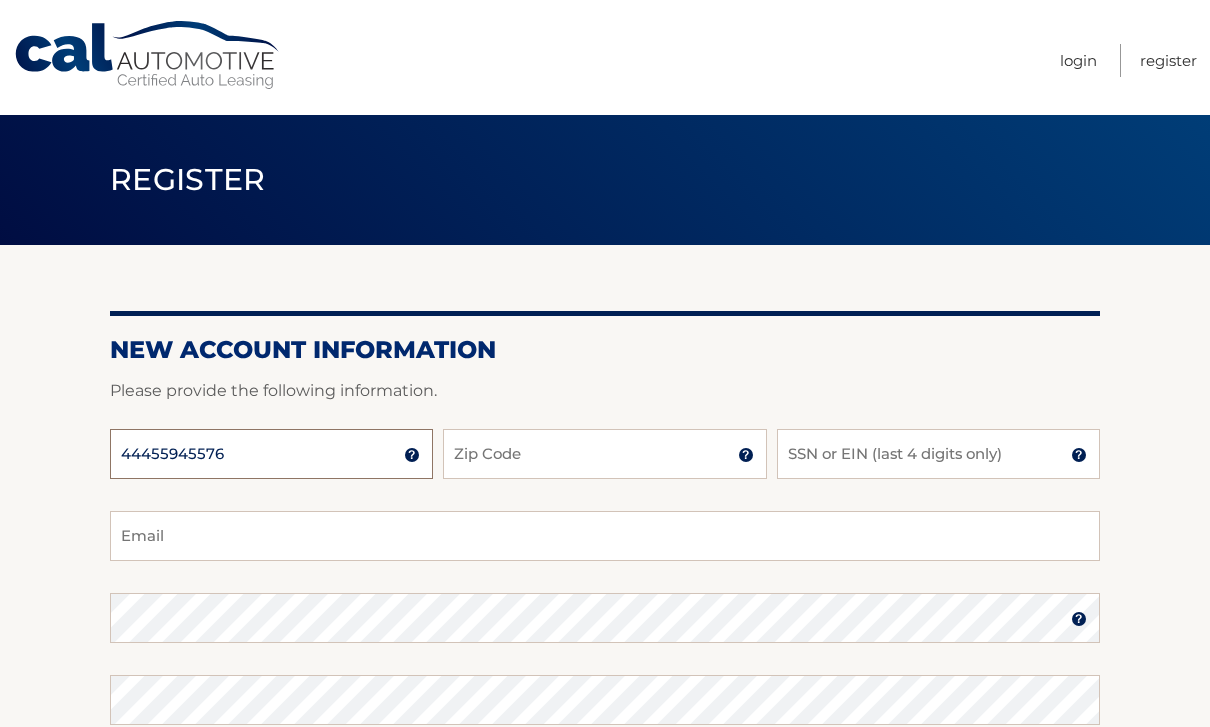 type on "44455945576" 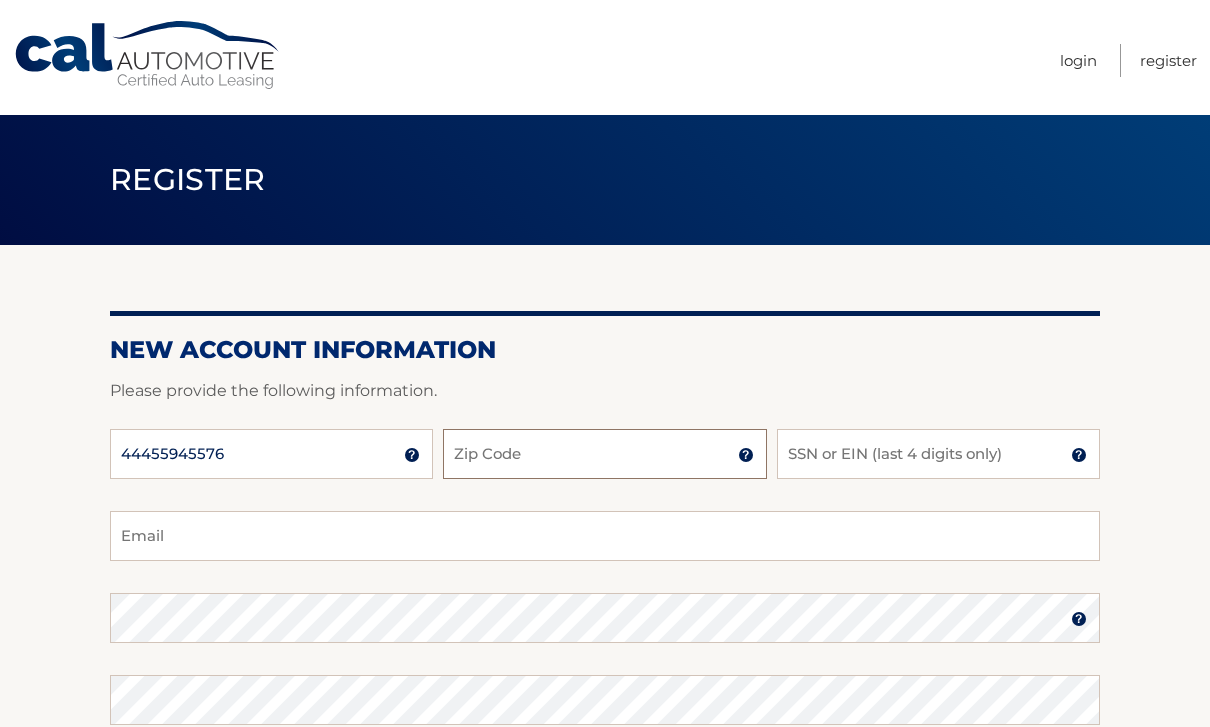 click on "Zip Code" at bounding box center (604, 454) 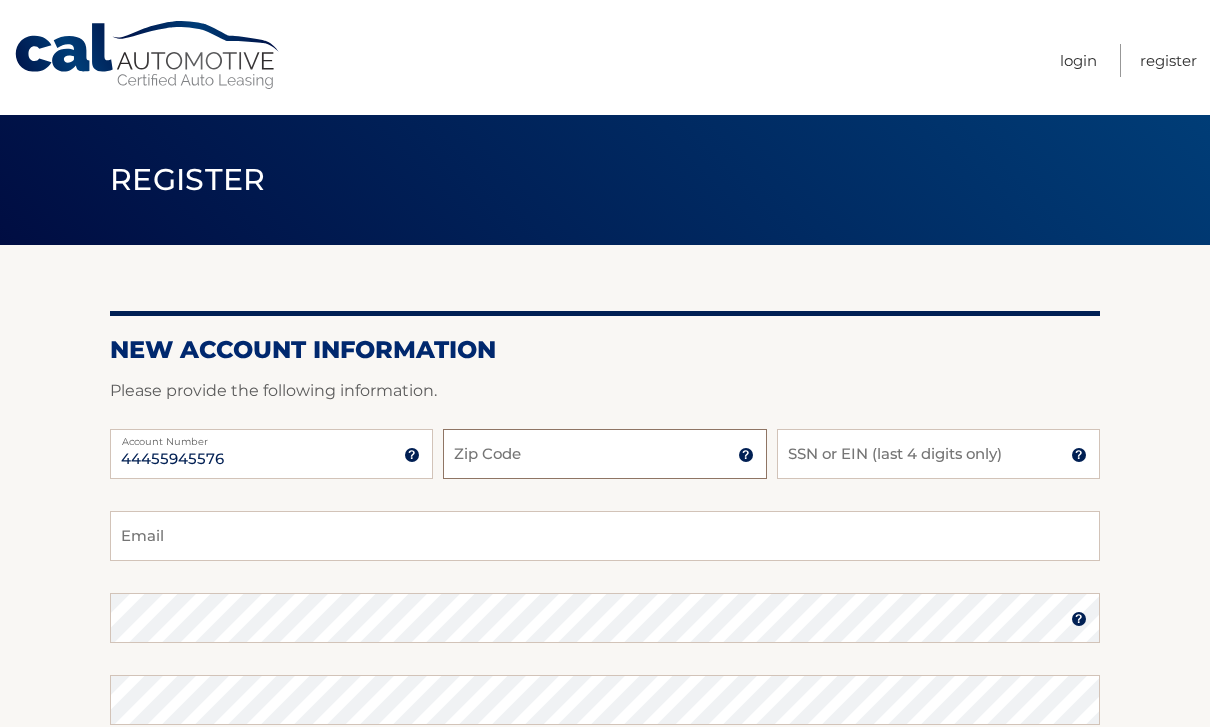 type on "11726" 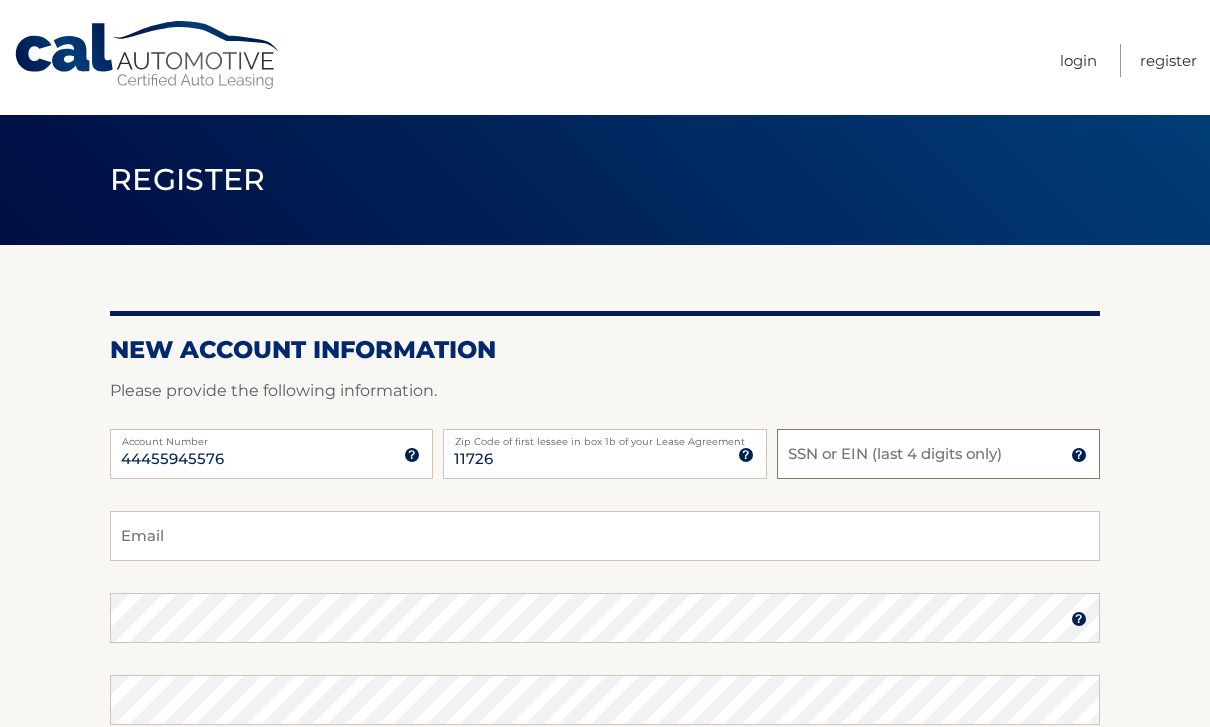 click on "SSN or EIN (last 4 digits only)" at bounding box center [938, 454] 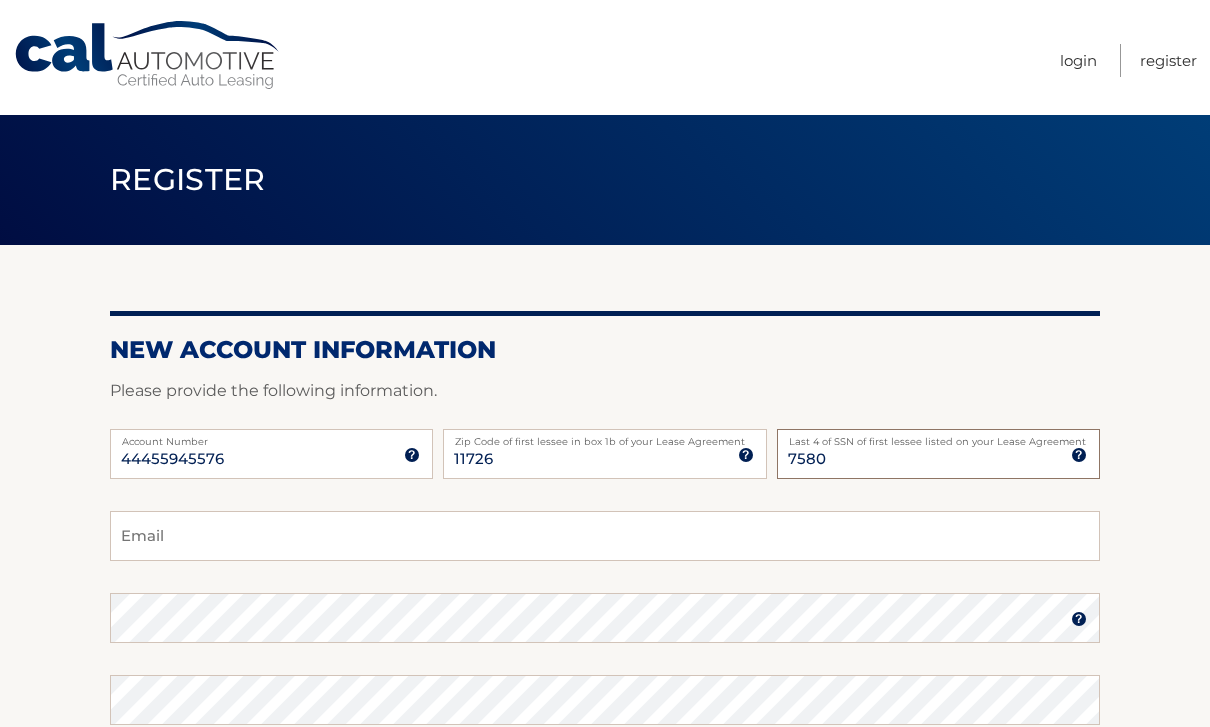 type on "7580" 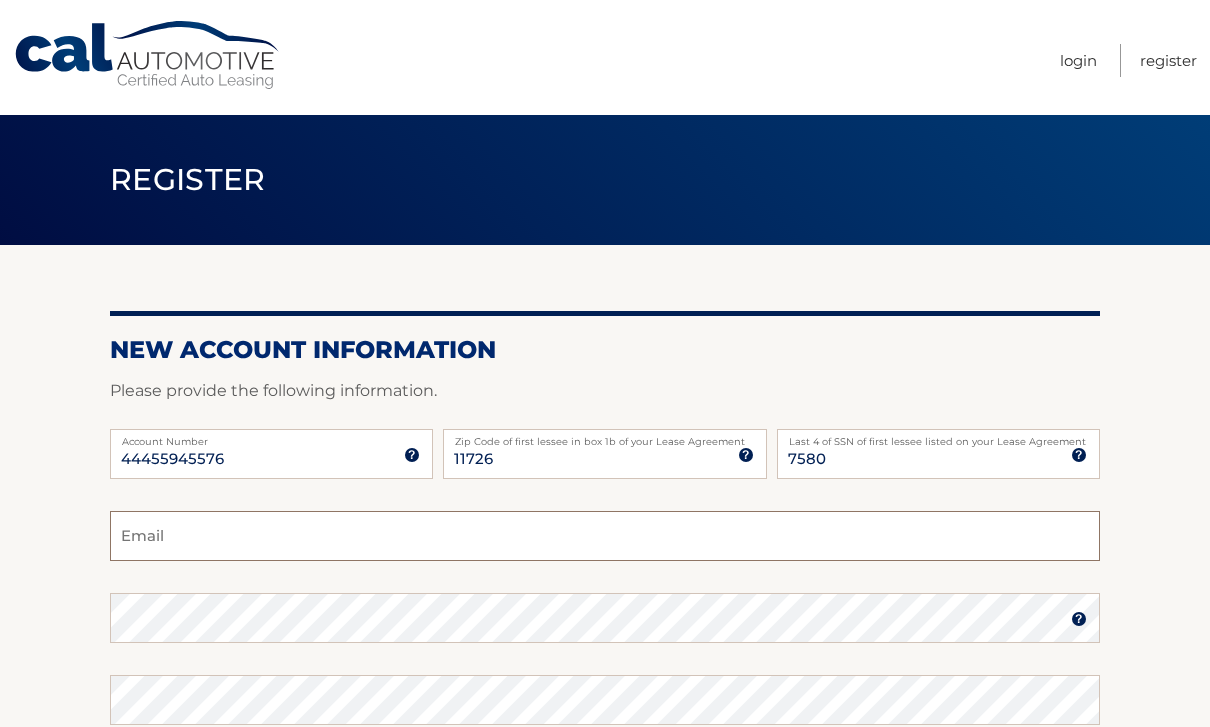 click on "Email" at bounding box center (605, 536) 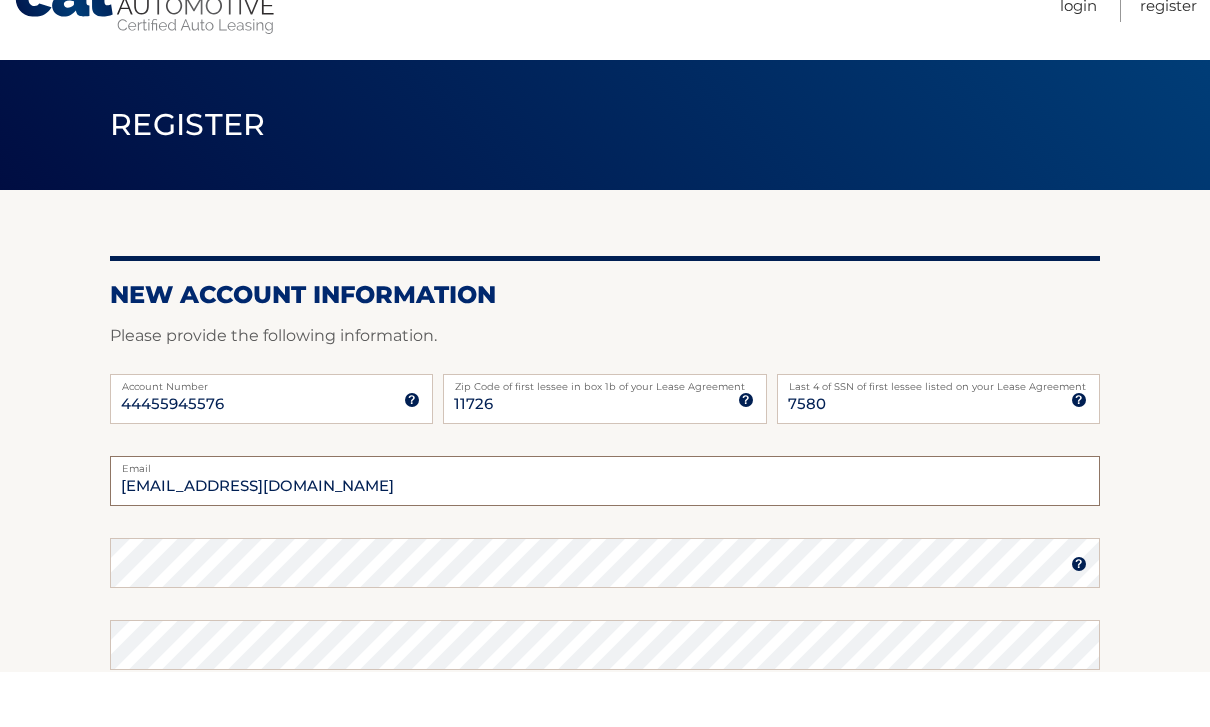 type on "Zuly3838@gmail.com" 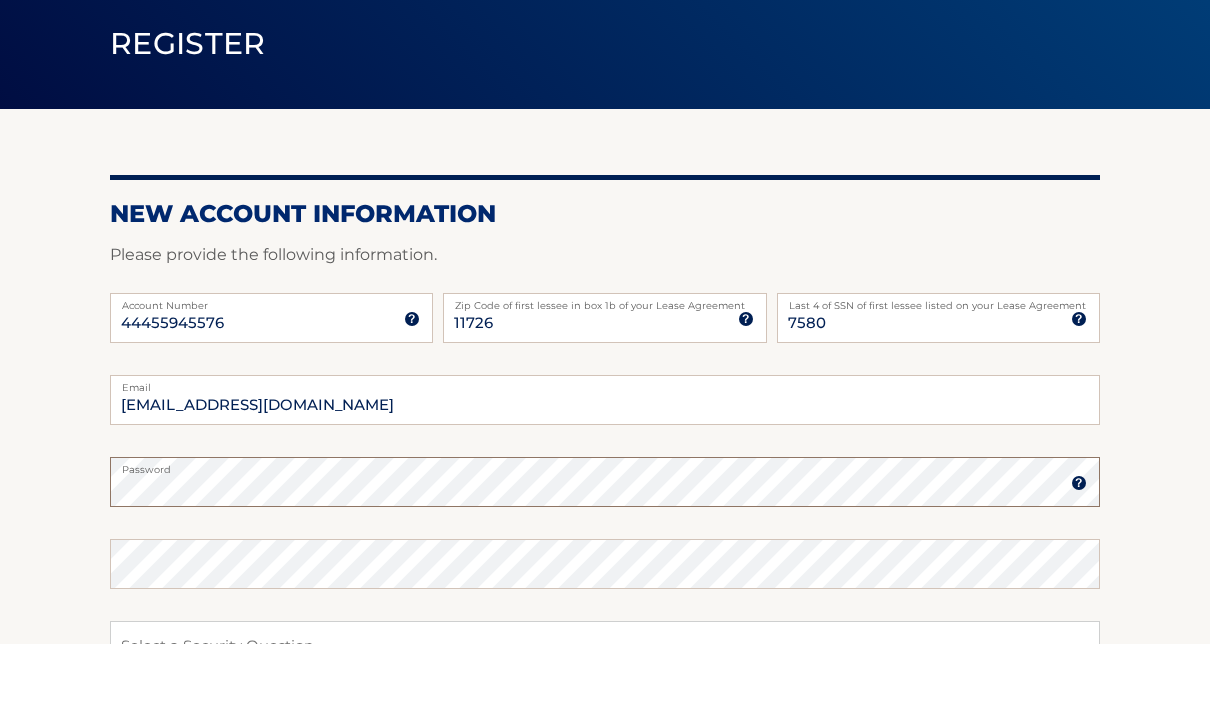 scroll, scrollTop: 136, scrollLeft: 0, axis: vertical 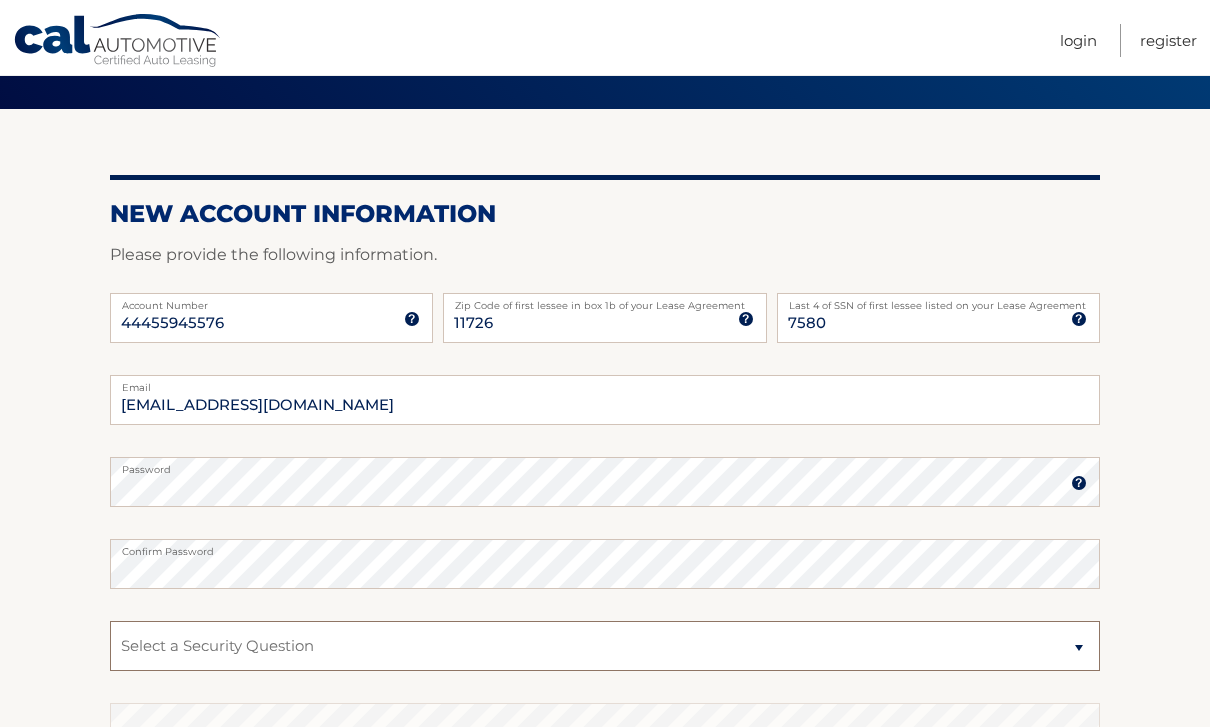 click on "Select a Security Question
What was the name of your elementary school?
What is your mother’s maiden name?
What street did you live on in the third grade?
In what city or town was your first job?
What was your childhood phone number including area code? (e.g., 000-000-0000)" at bounding box center [605, 646] 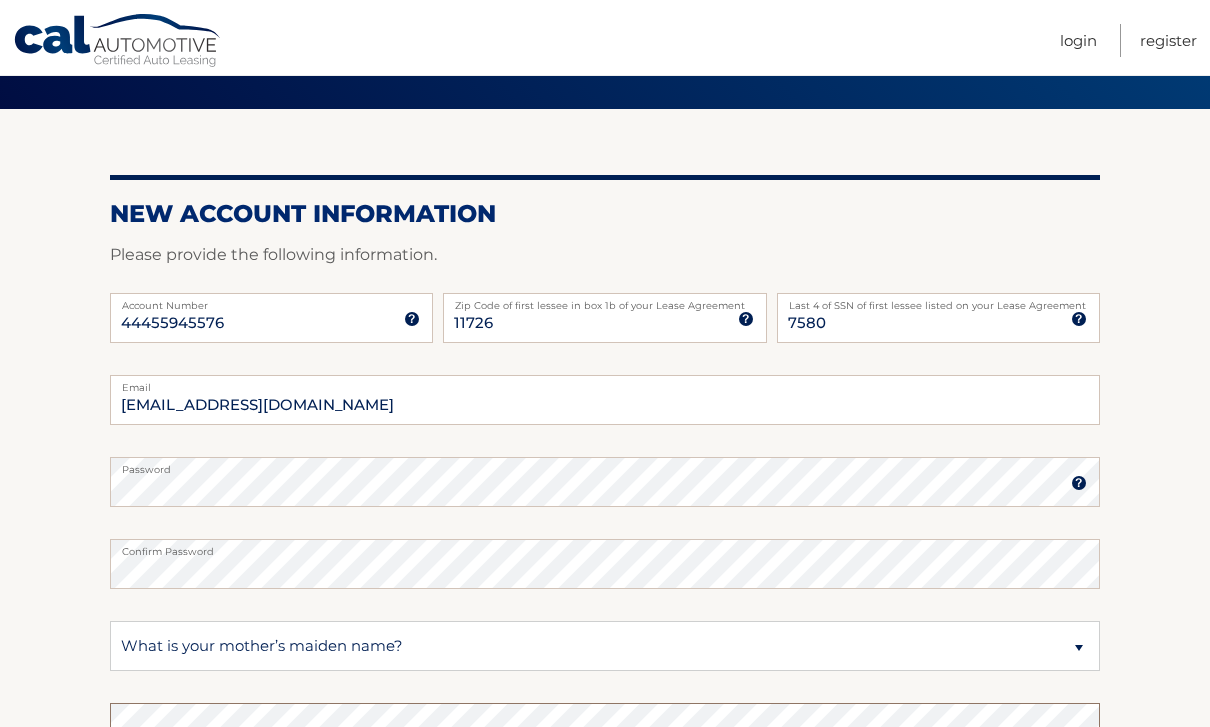 scroll, scrollTop: 449, scrollLeft: 0, axis: vertical 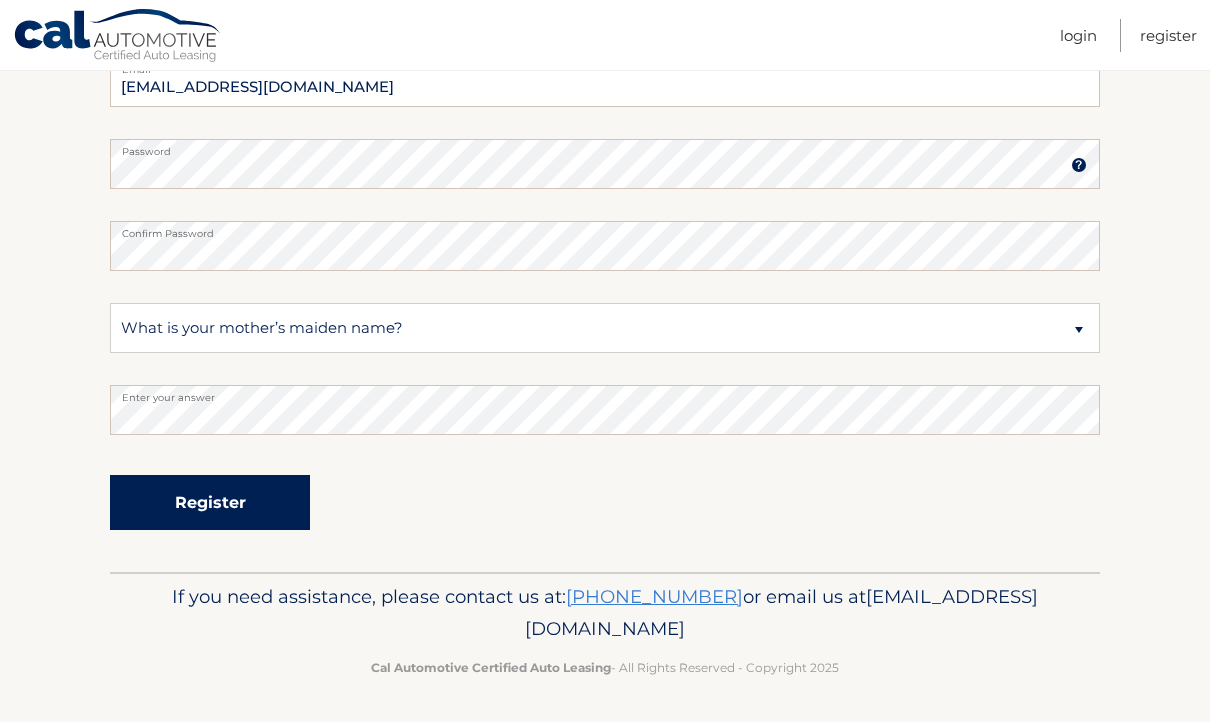 click on "Register" at bounding box center (210, 507) 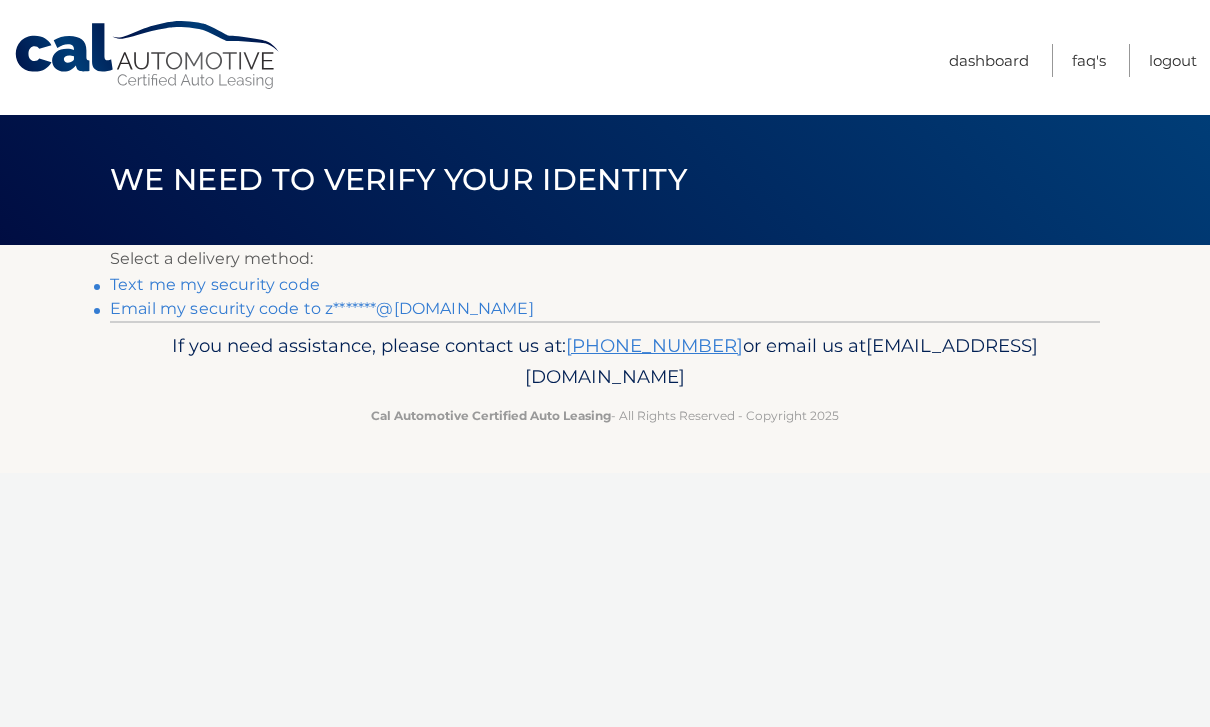 scroll, scrollTop: 0, scrollLeft: 0, axis: both 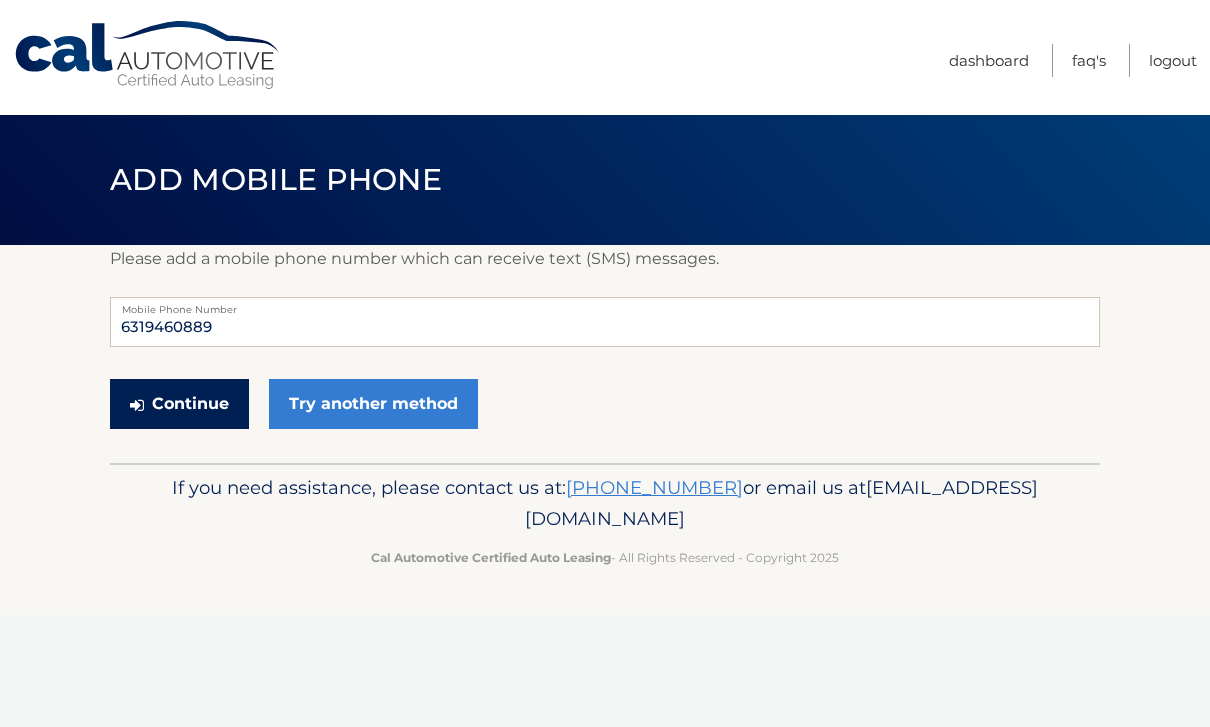 click on "Continue" at bounding box center (179, 404) 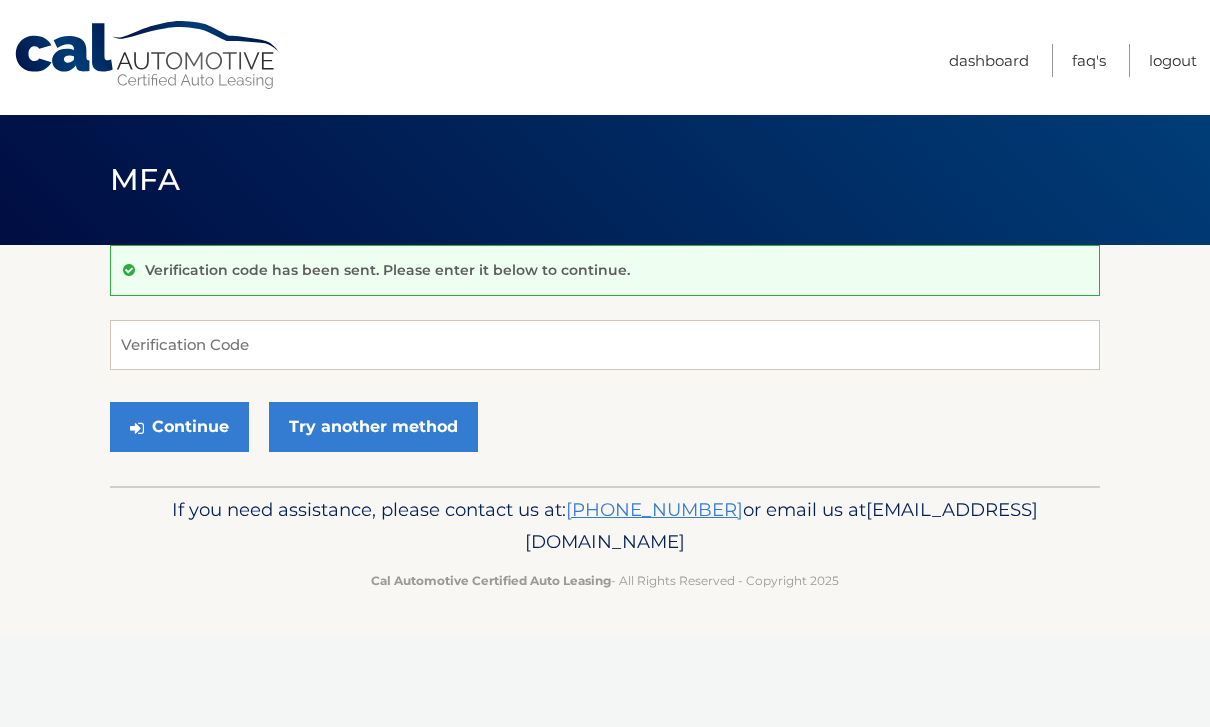 scroll, scrollTop: 0, scrollLeft: 0, axis: both 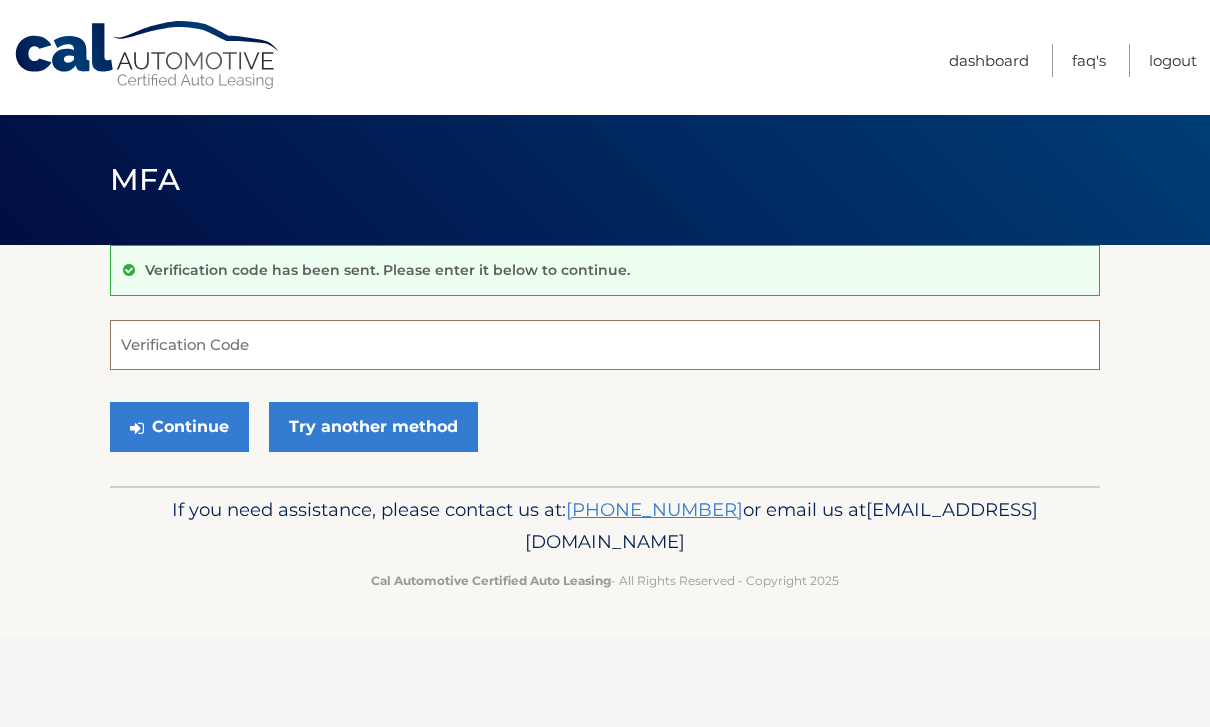 click on "Verification Code" at bounding box center (605, 345) 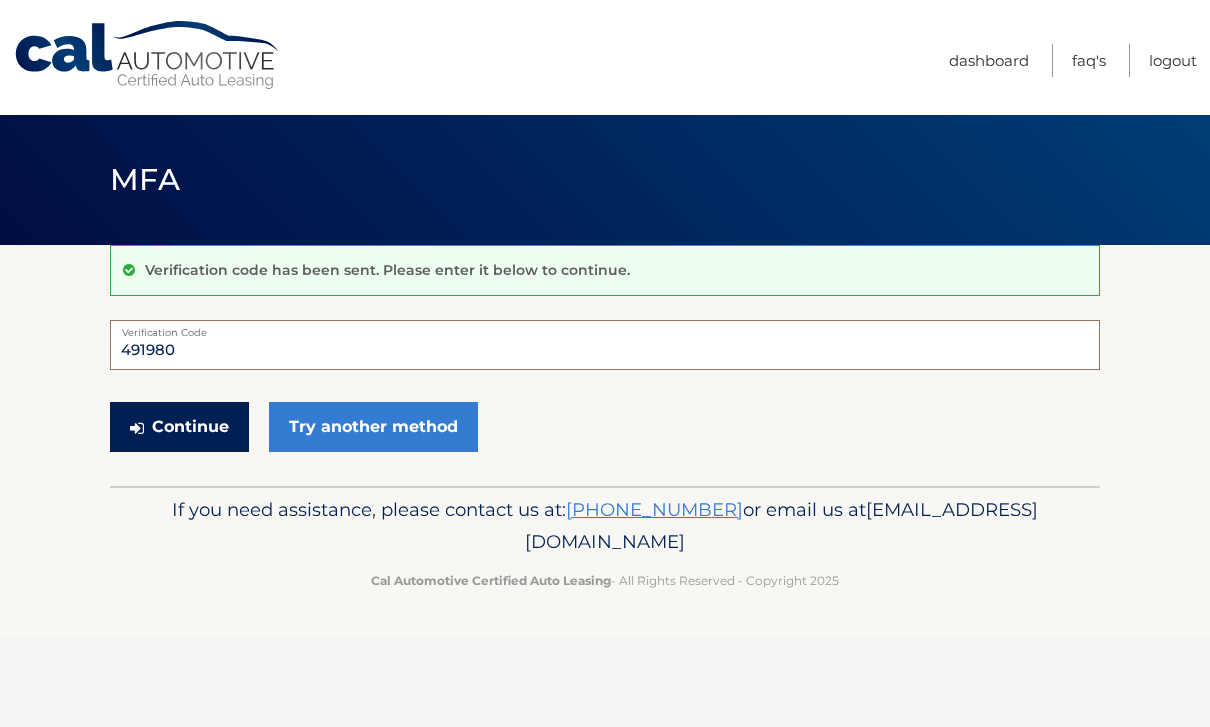 type on "491980" 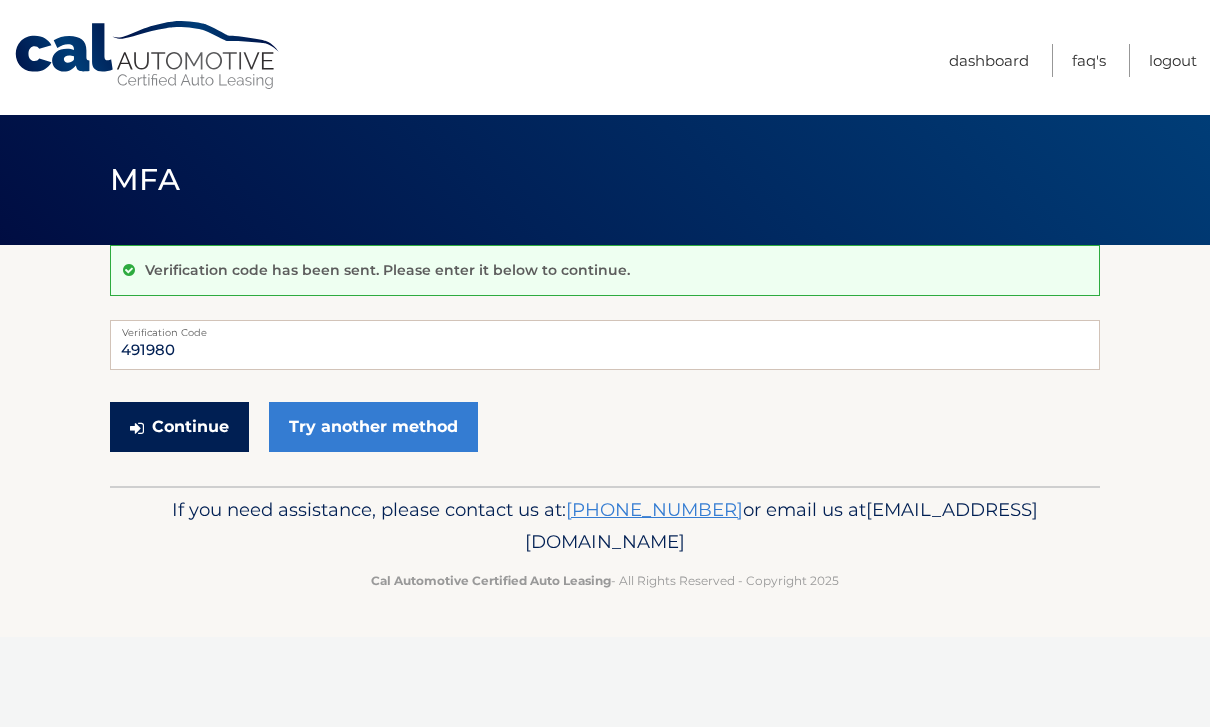click on "Continue" at bounding box center [179, 427] 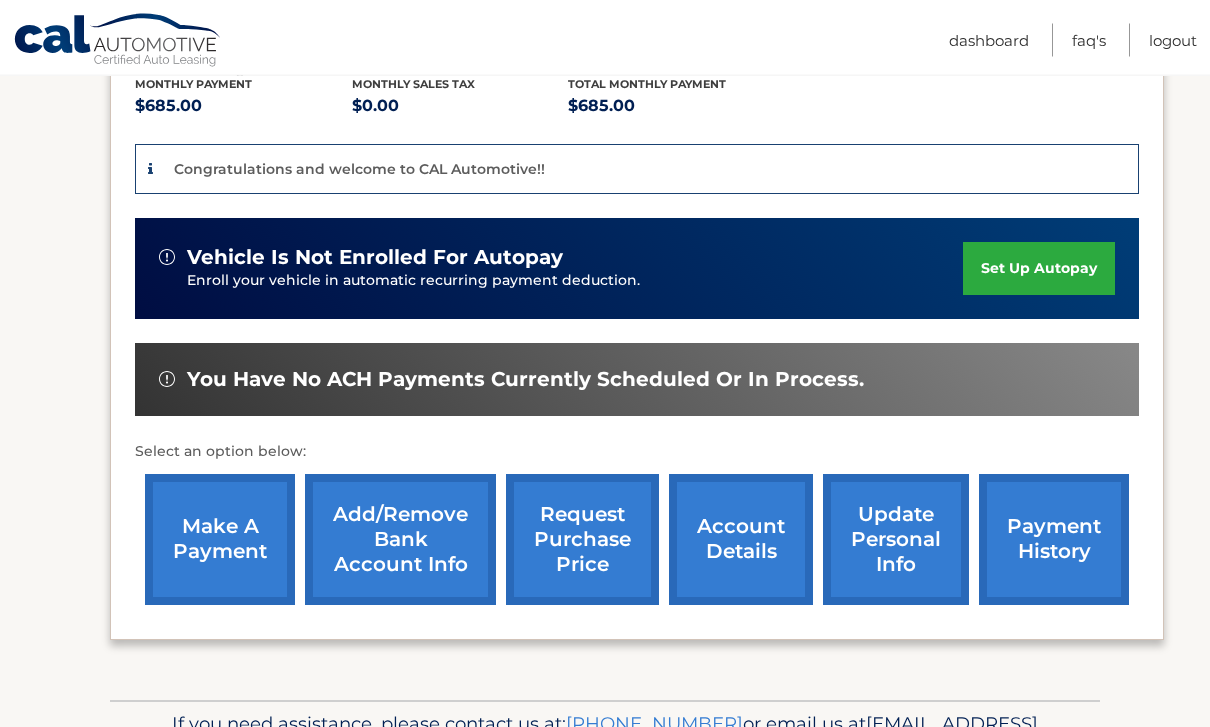 scroll, scrollTop: 437, scrollLeft: 0, axis: vertical 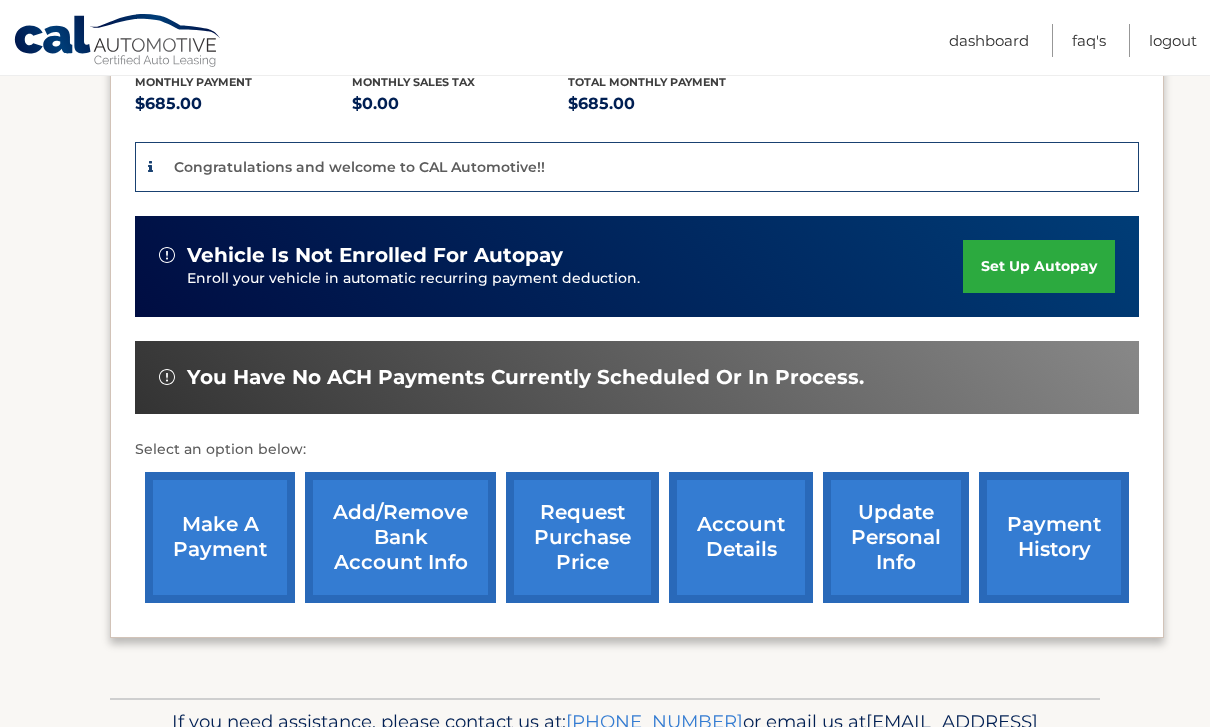 click on "account details" at bounding box center (741, 537) 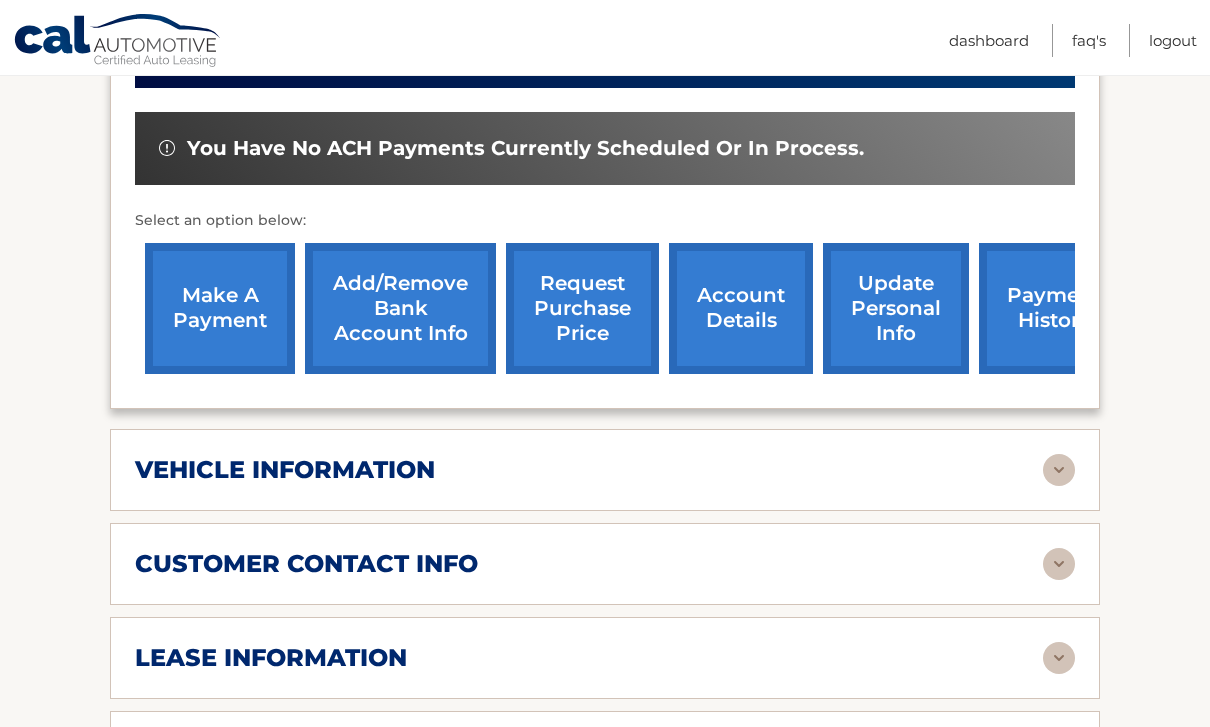 scroll, scrollTop: 622, scrollLeft: 0, axis: vertical 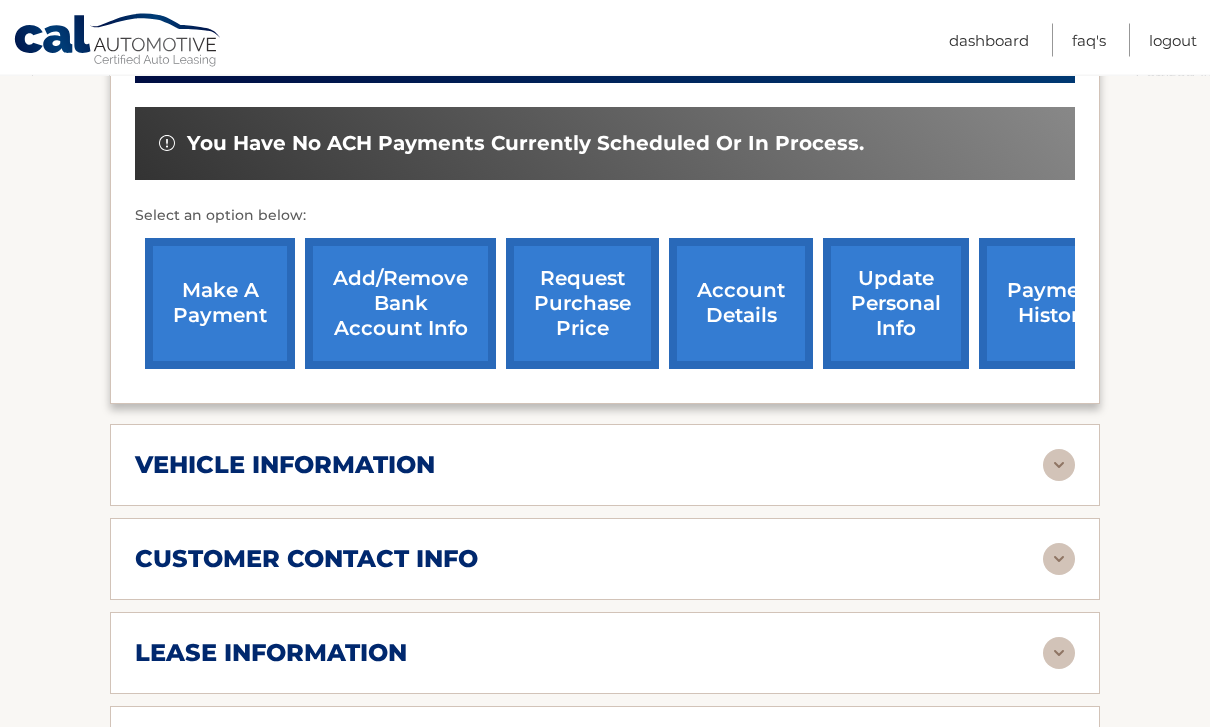click at bounding box center (1059, 466) 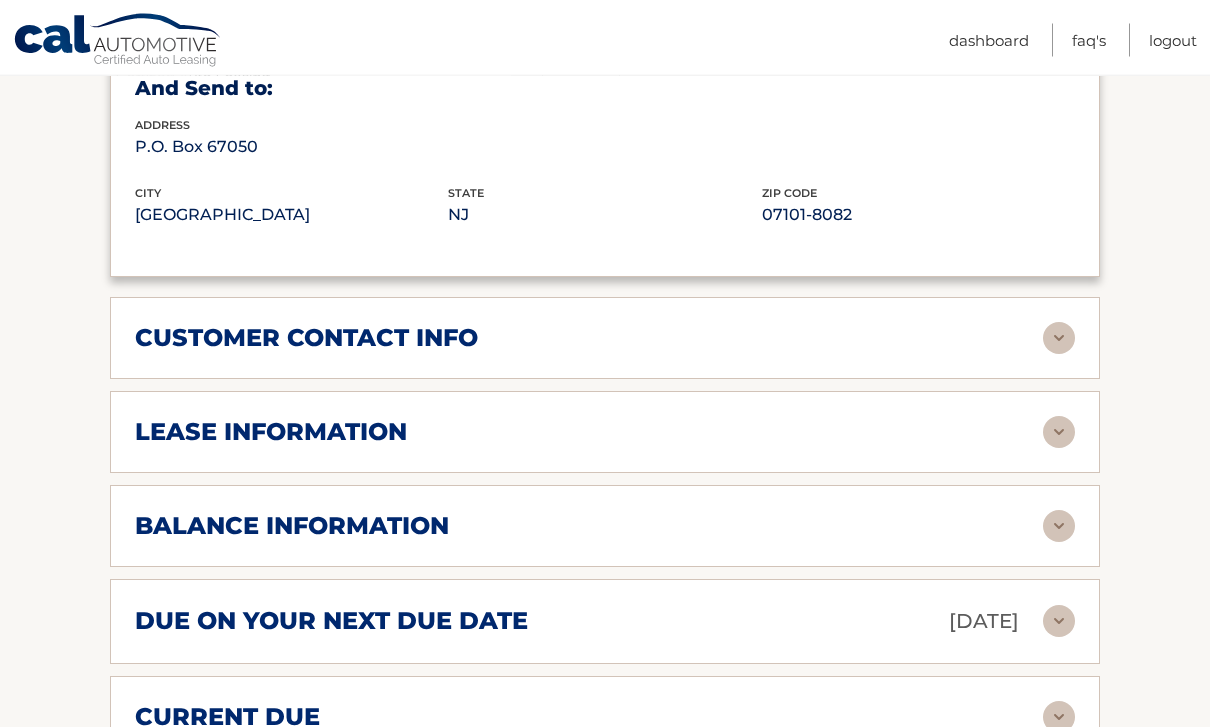 scroll, scrollTop: 1354, scrollLeft: 0, axis: vertical 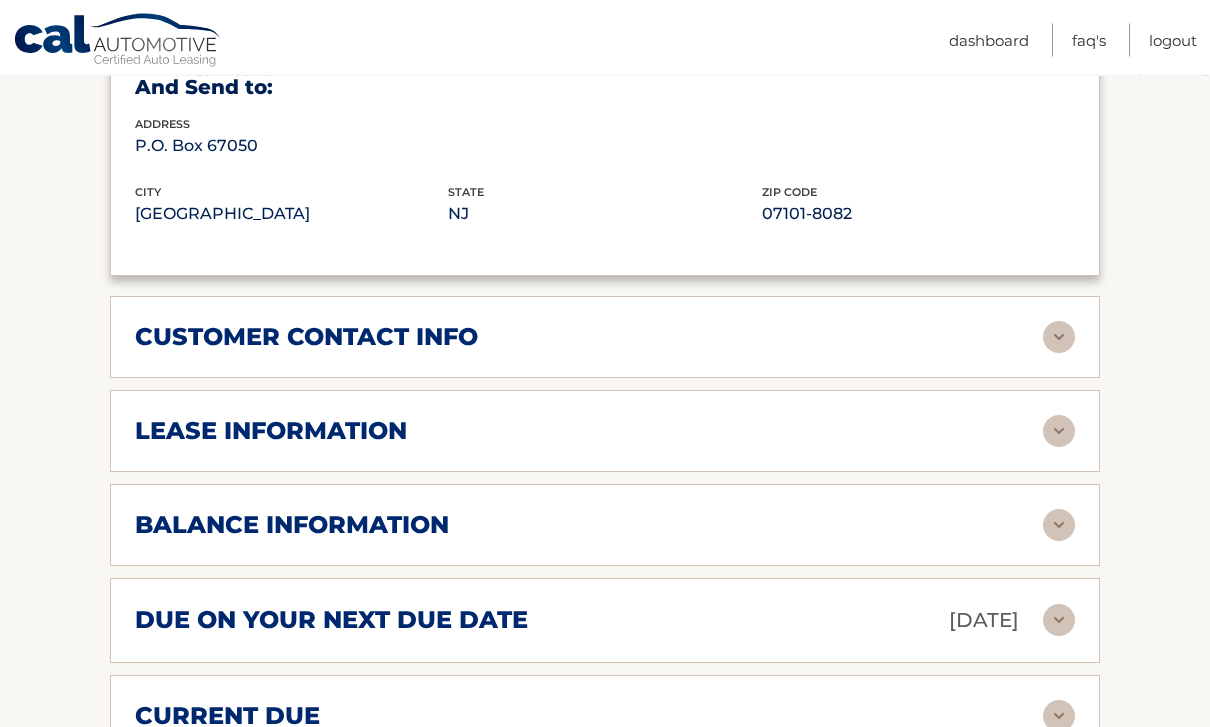 click at bounding box center [1059, 338] 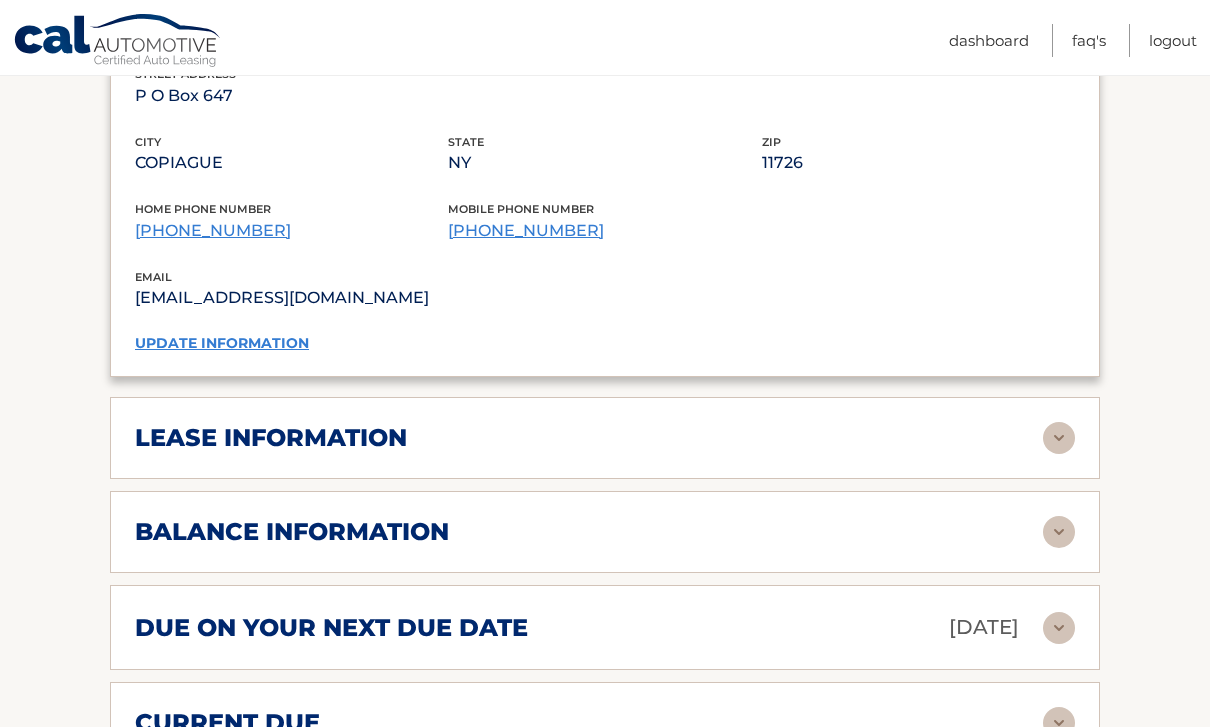 scroll, scrollTop: 1755, scrollLeft: 0, axis: vertical 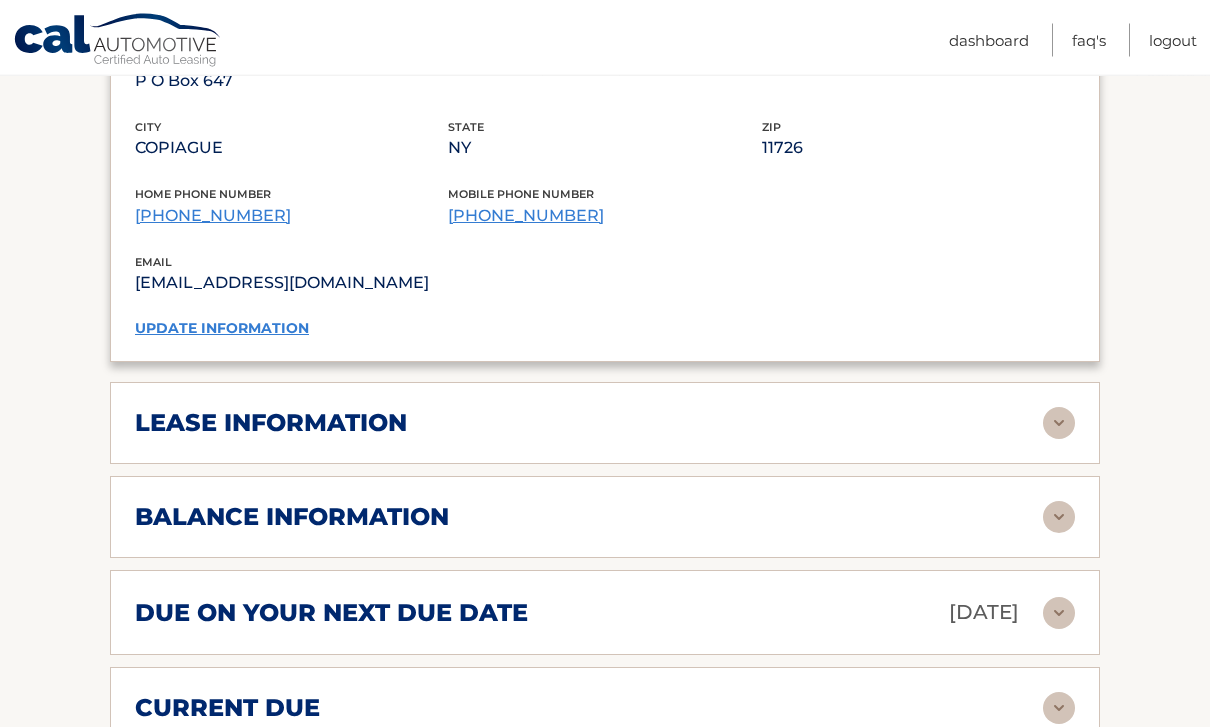 click at bounding box center [1059, 424] 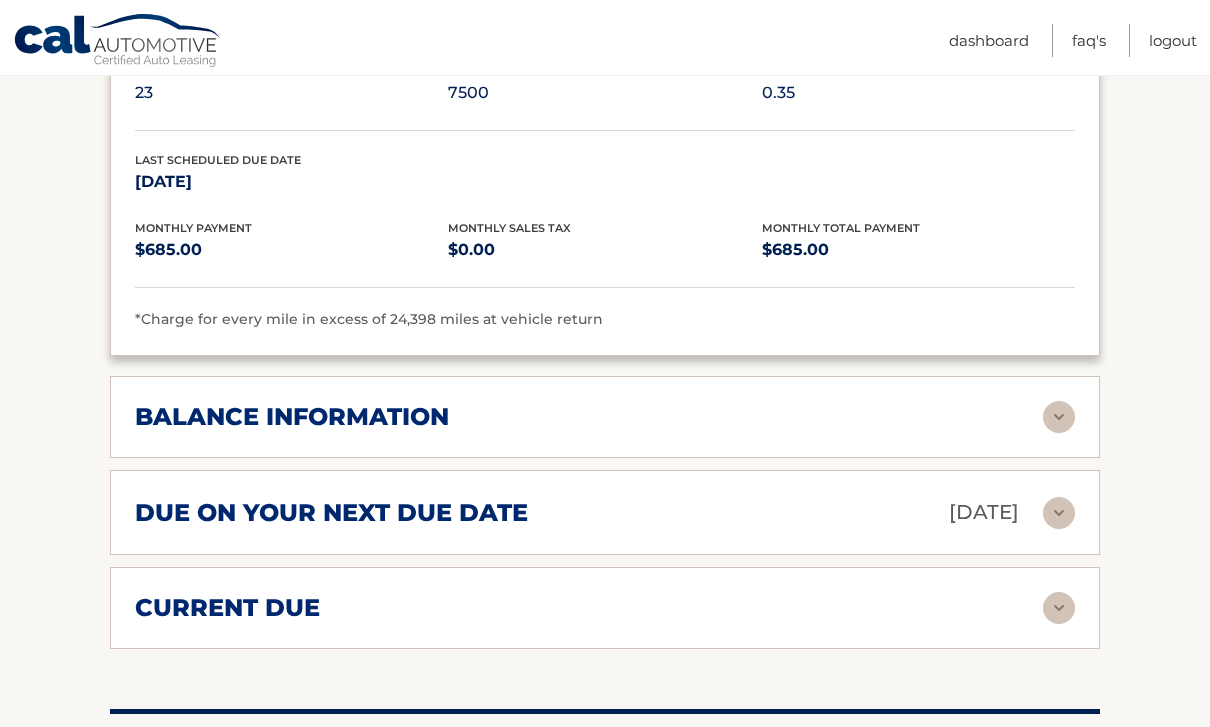 scroll, scrollTop: 2264, scrollLeft: 0, axis: vertical 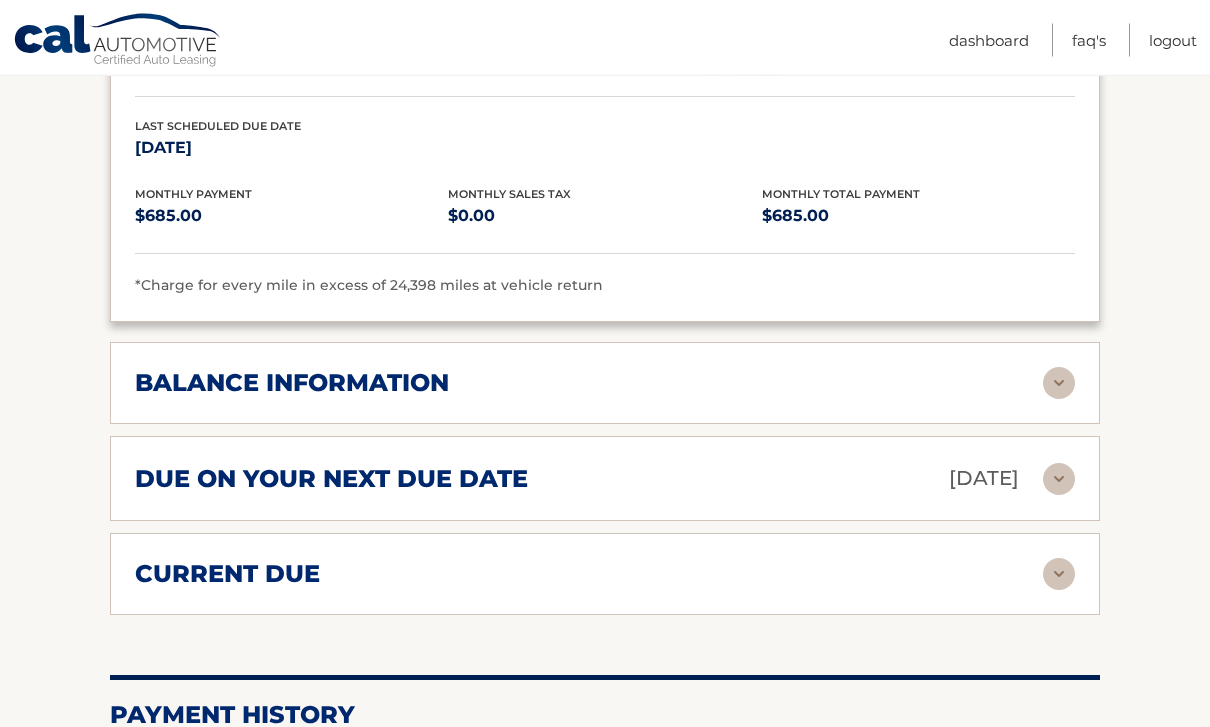 click at bounding box center (1059, 384) 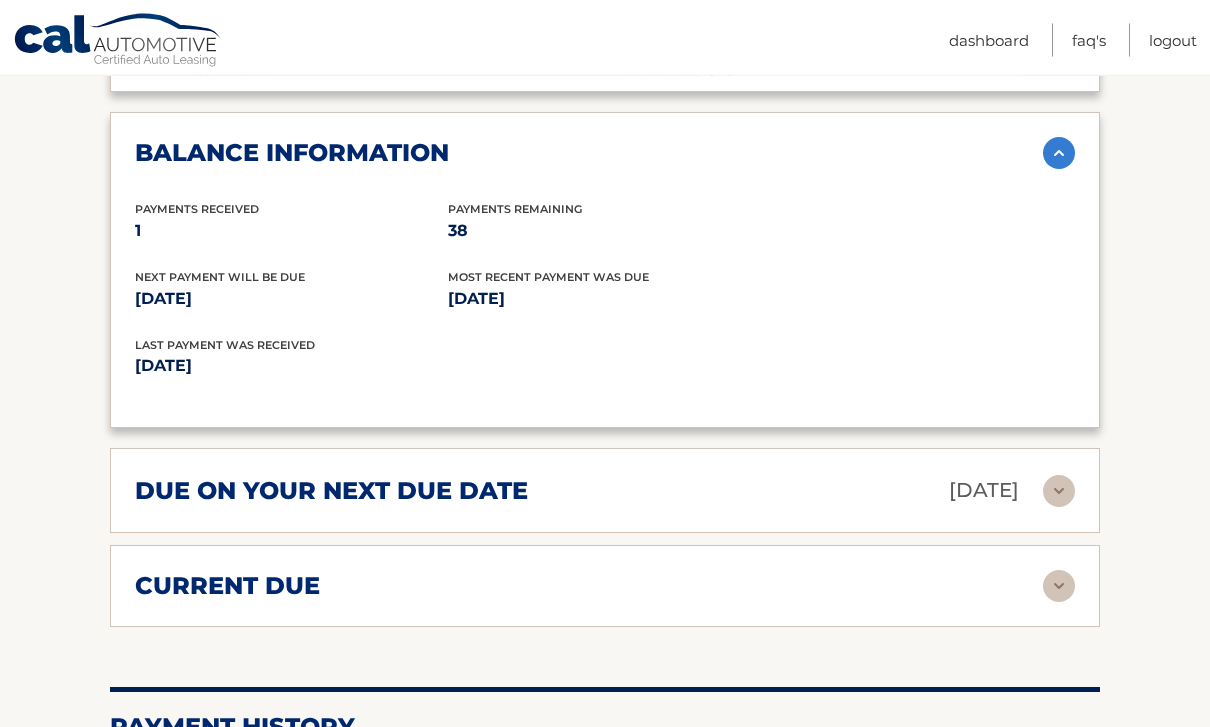scroll, scrollTop: 2496, scrollLeft: 0, axis: vertical 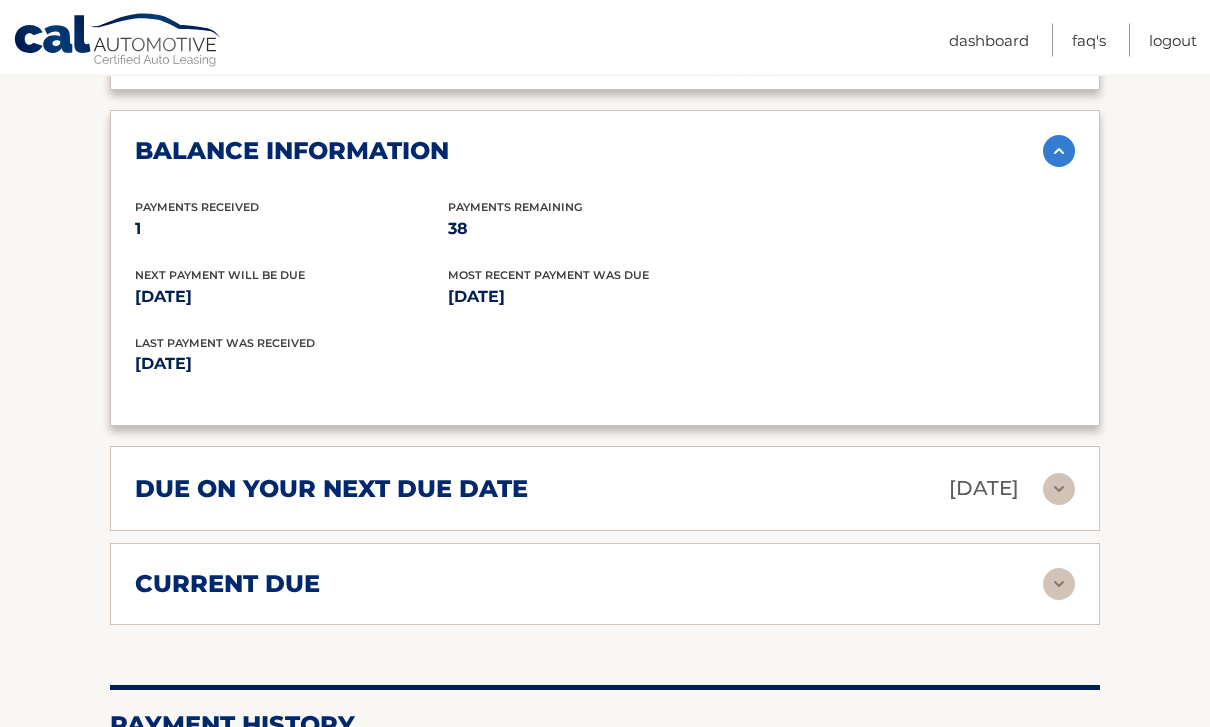 click at bounding box center [1059, 490] 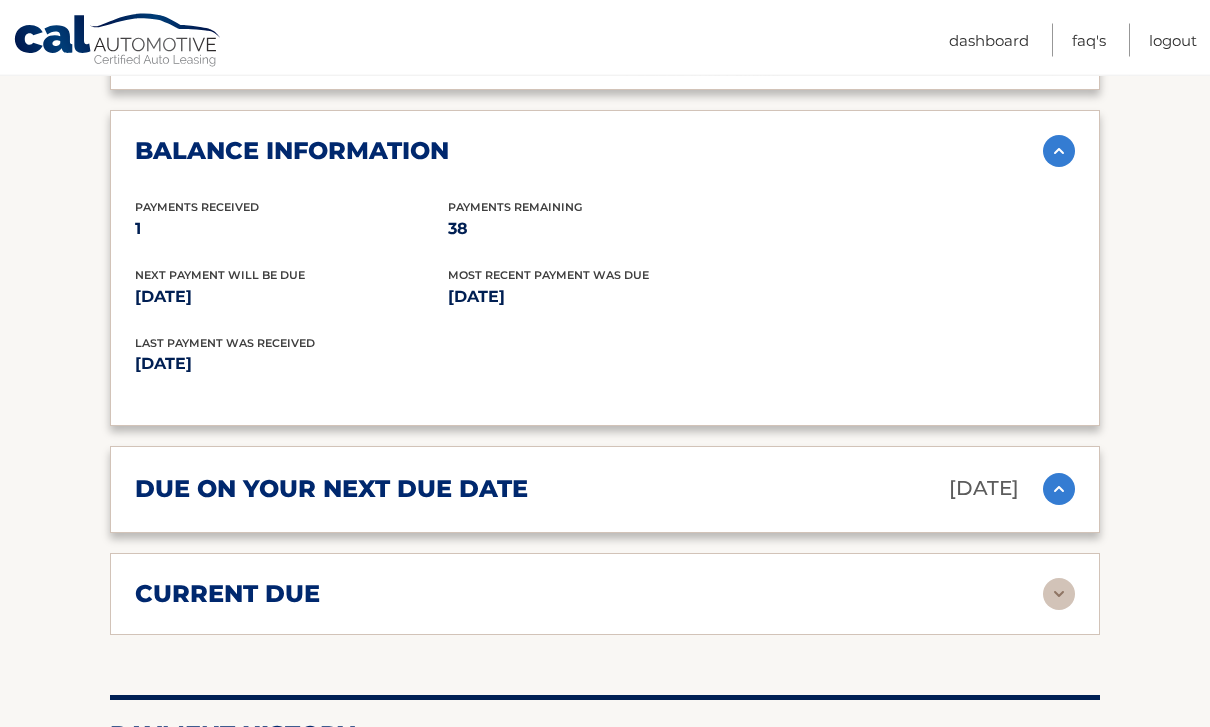 scroll, scrollTop: 2497, scrollLeft: 0, axis: vertical 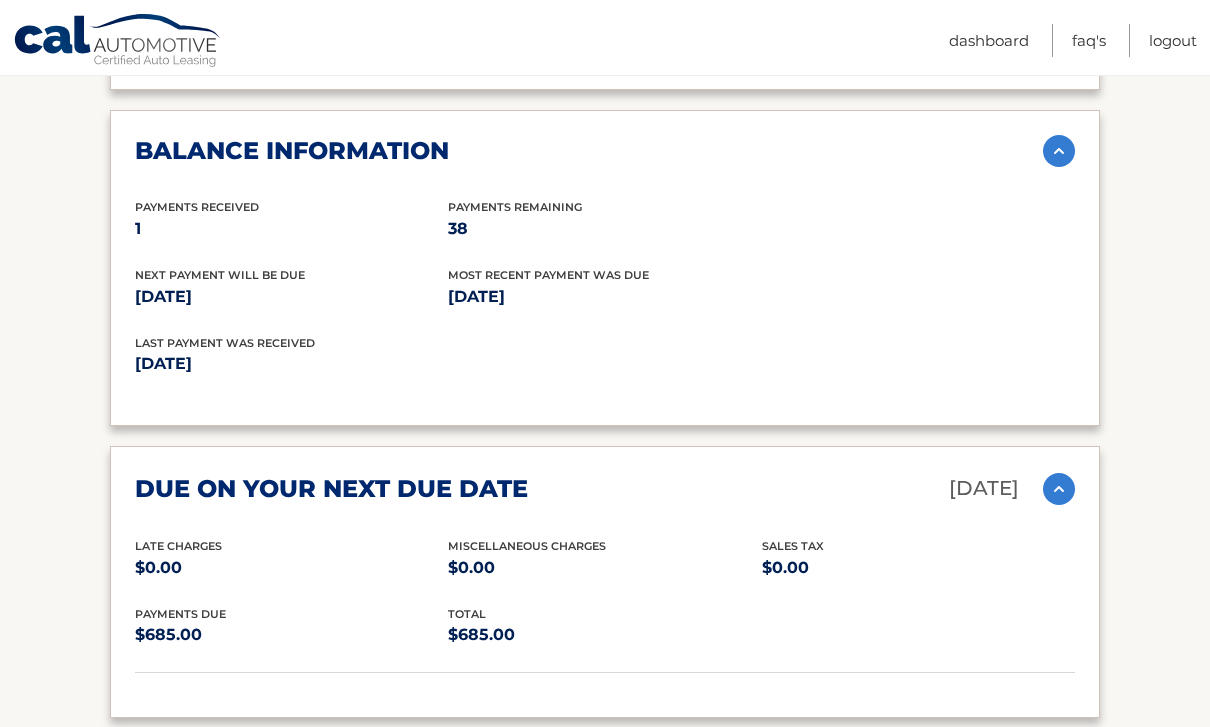 click at bounding box center [1059, 489] 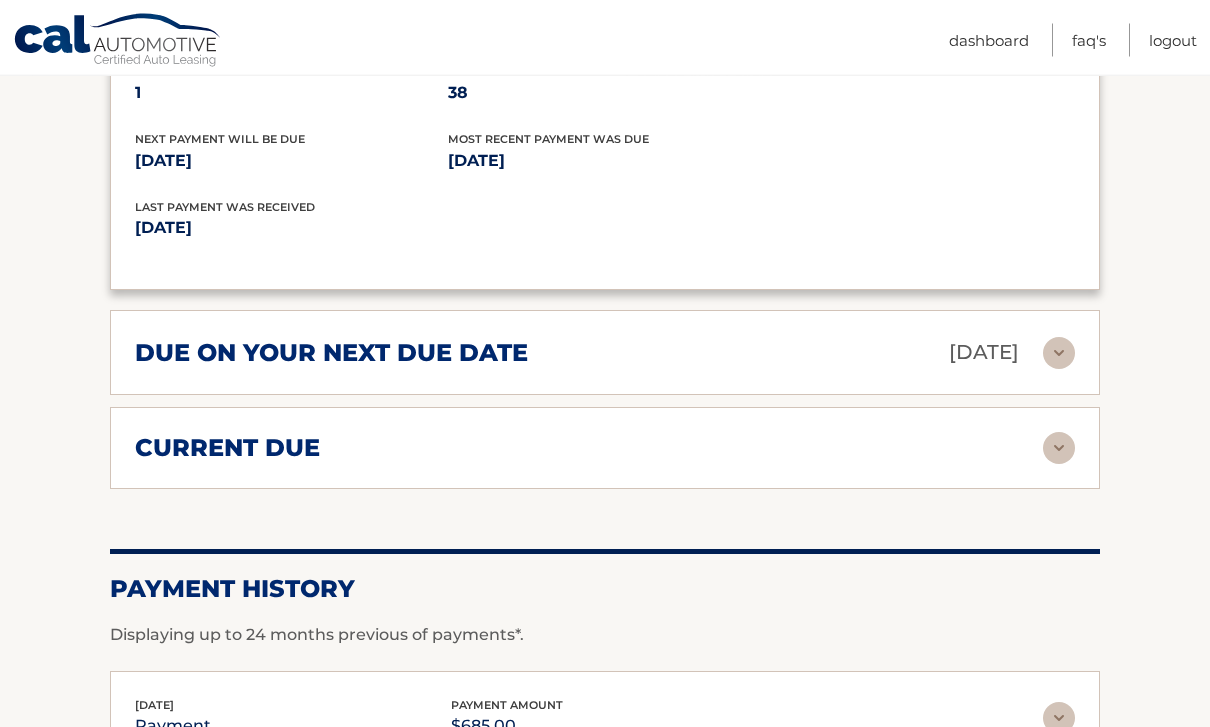 scroll, scrollTop: 2633, scrollLeft: 0, axis: vertical 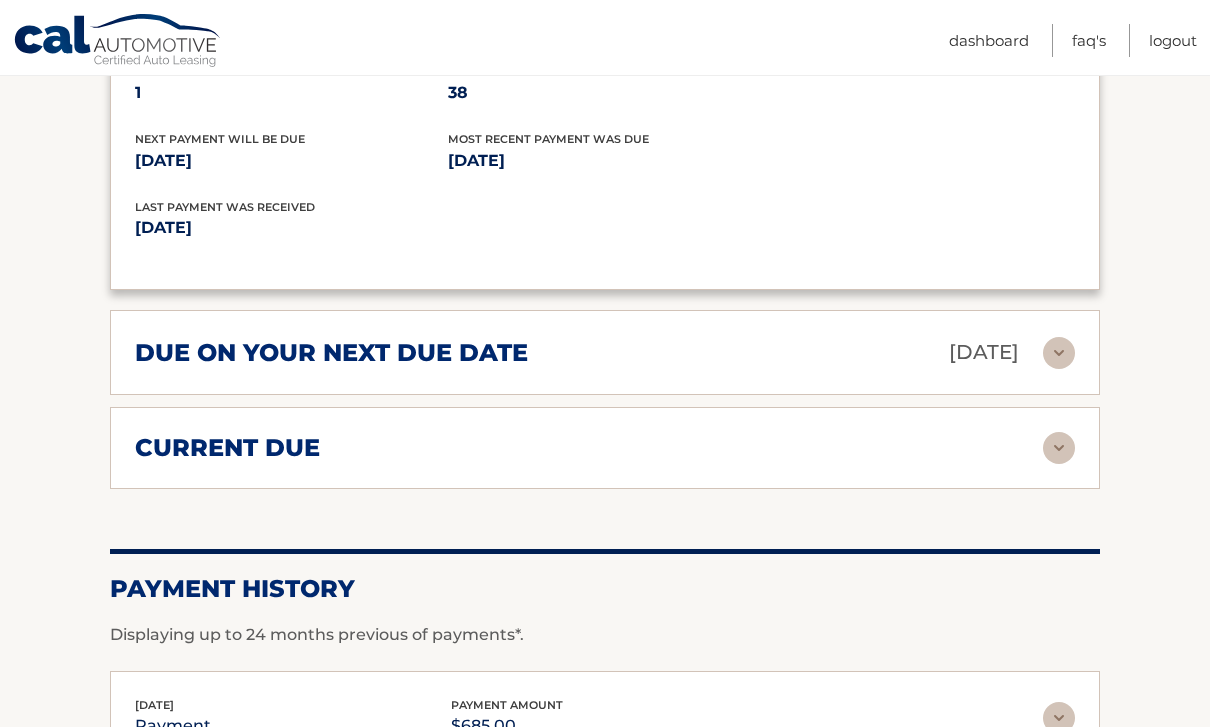click at bounding box center [1059, 448] 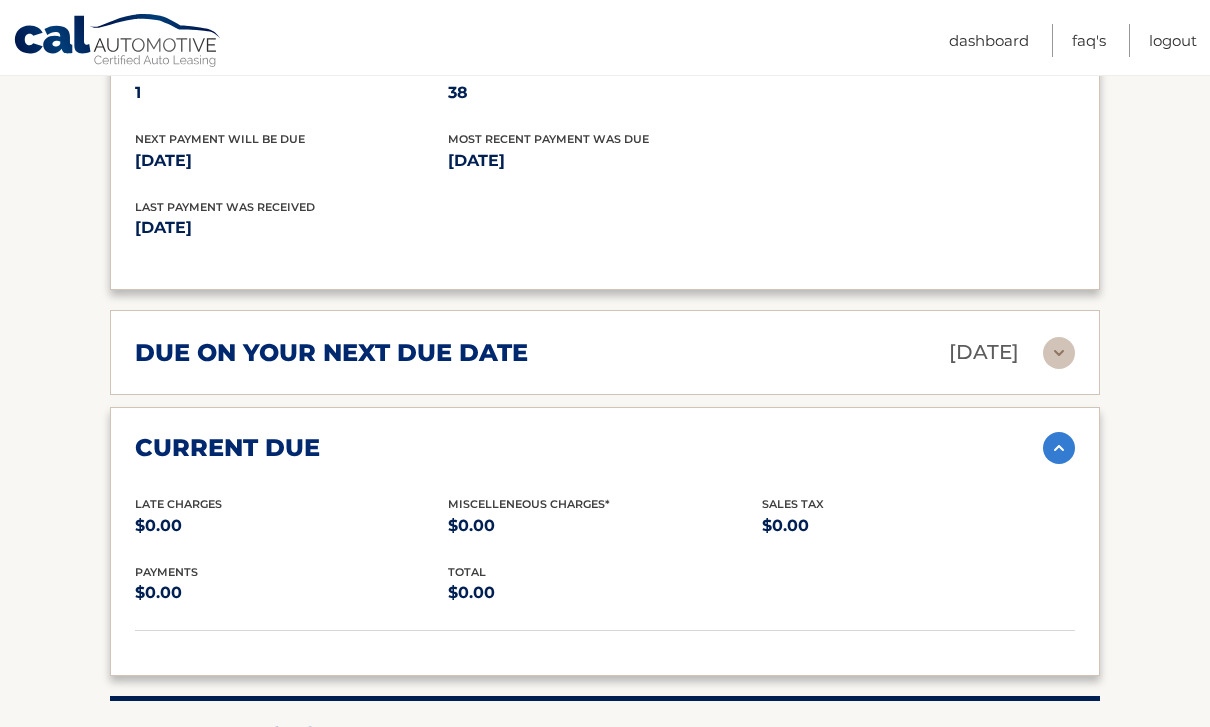 click at bounding box center [1059, 448] 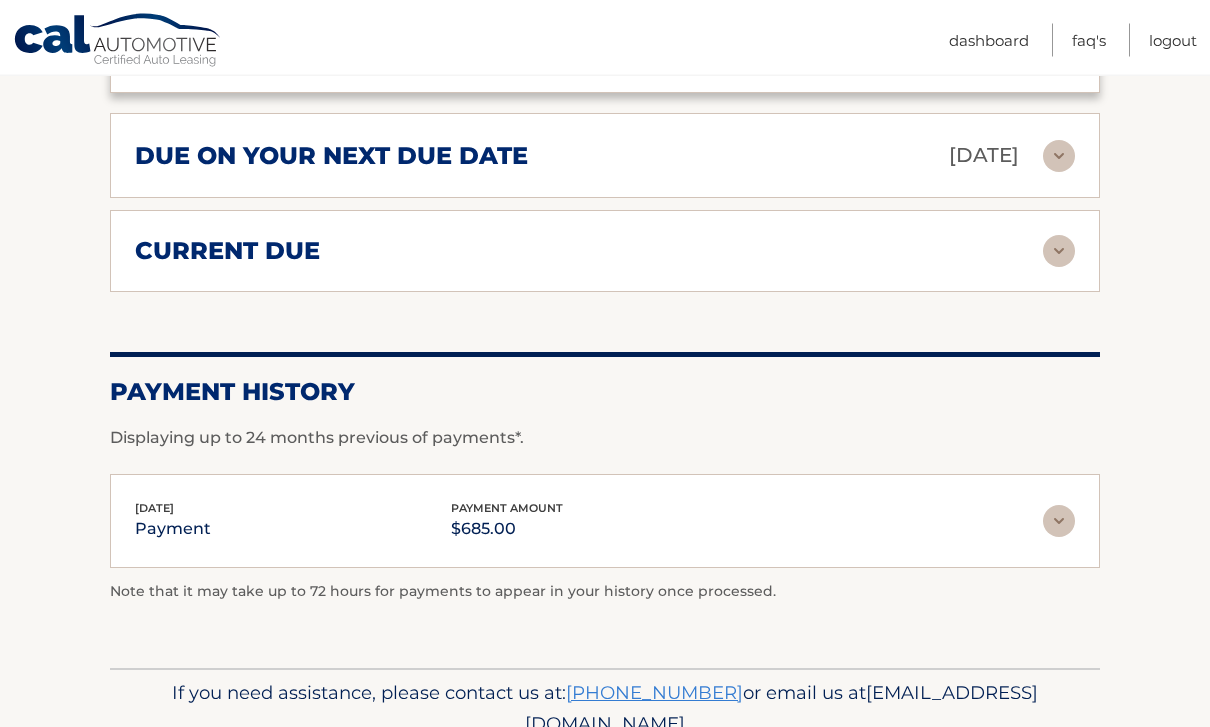 scroll, scrollTop: 2837, scrollLeft: 0, axis: vertical 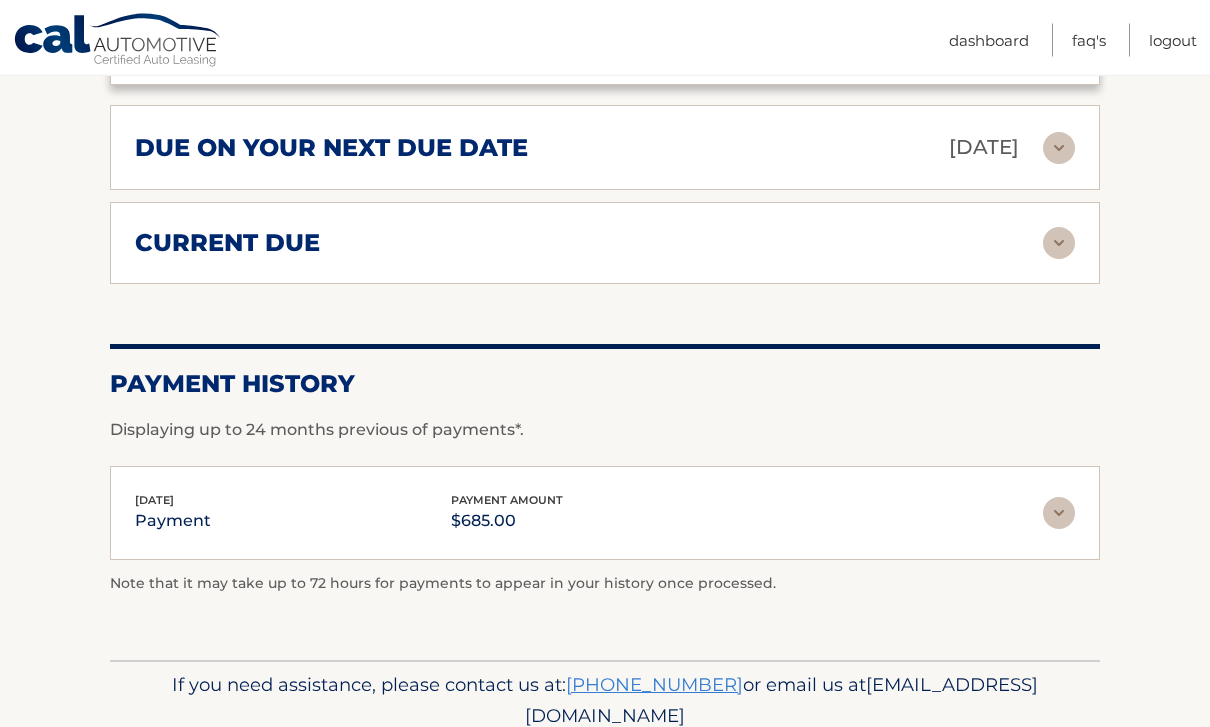 click at bounding box center (1059, 514) 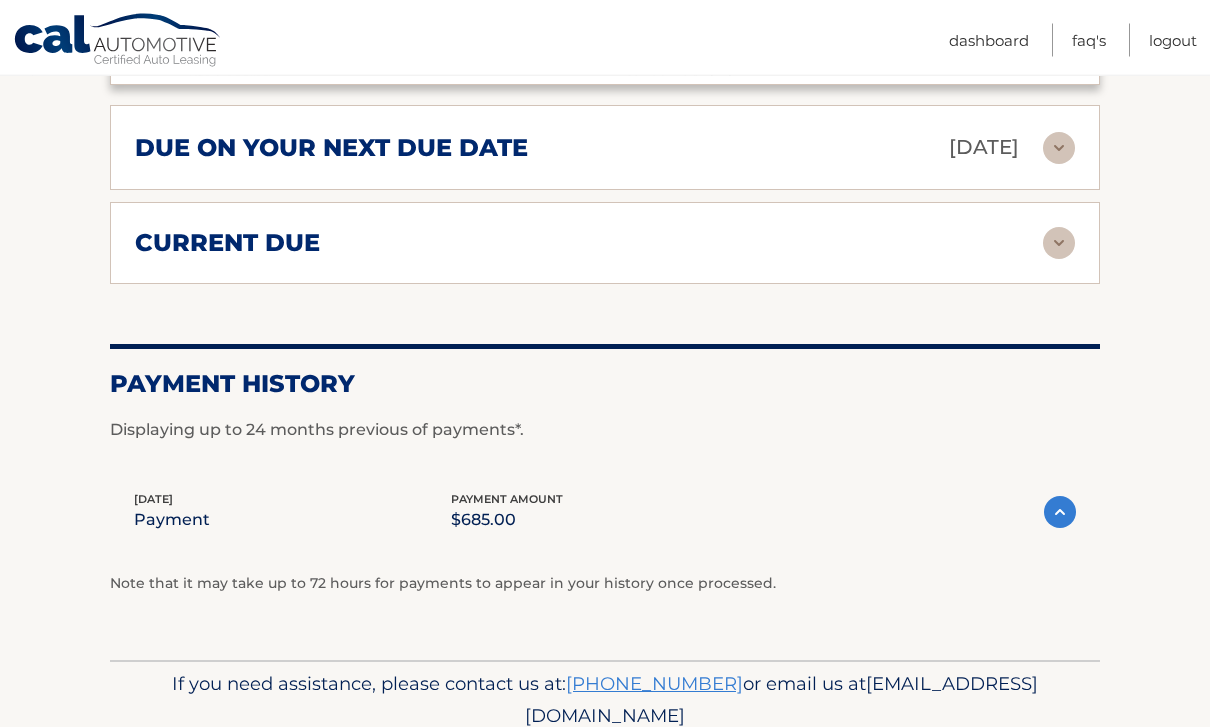 scroll, scrollTop: 2836, scrollLeft: 0, axis: vertical 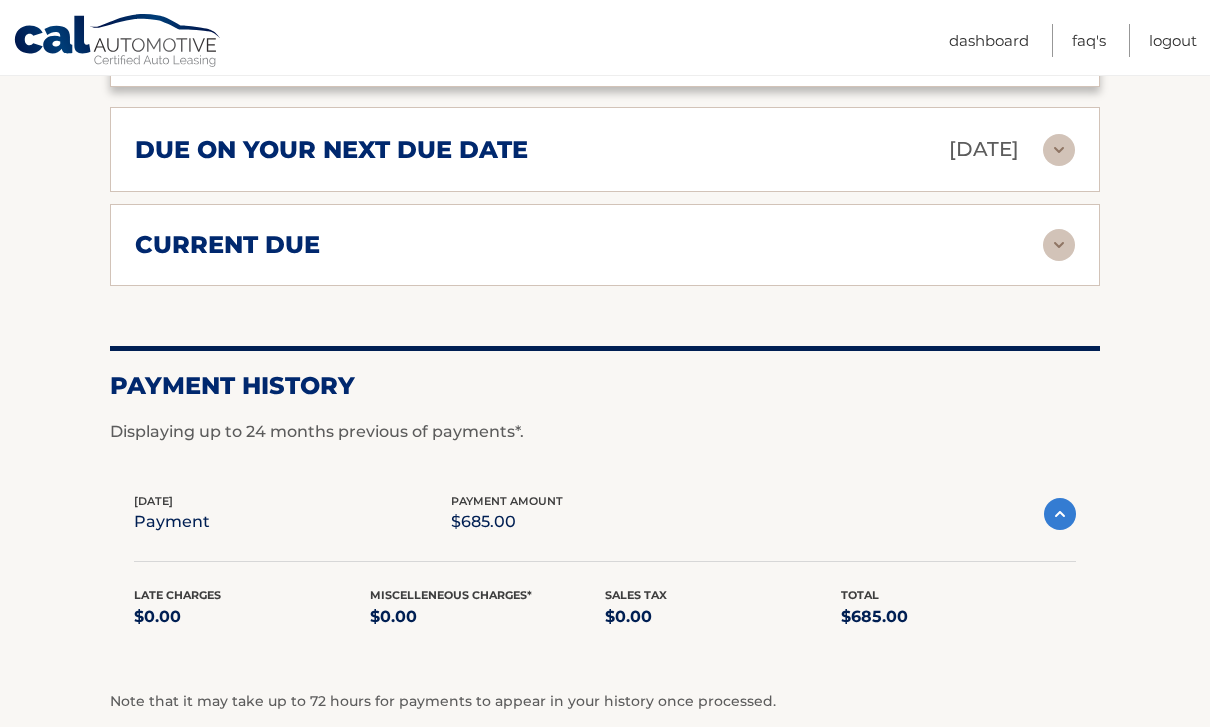click at bounding box center (1060, 514) 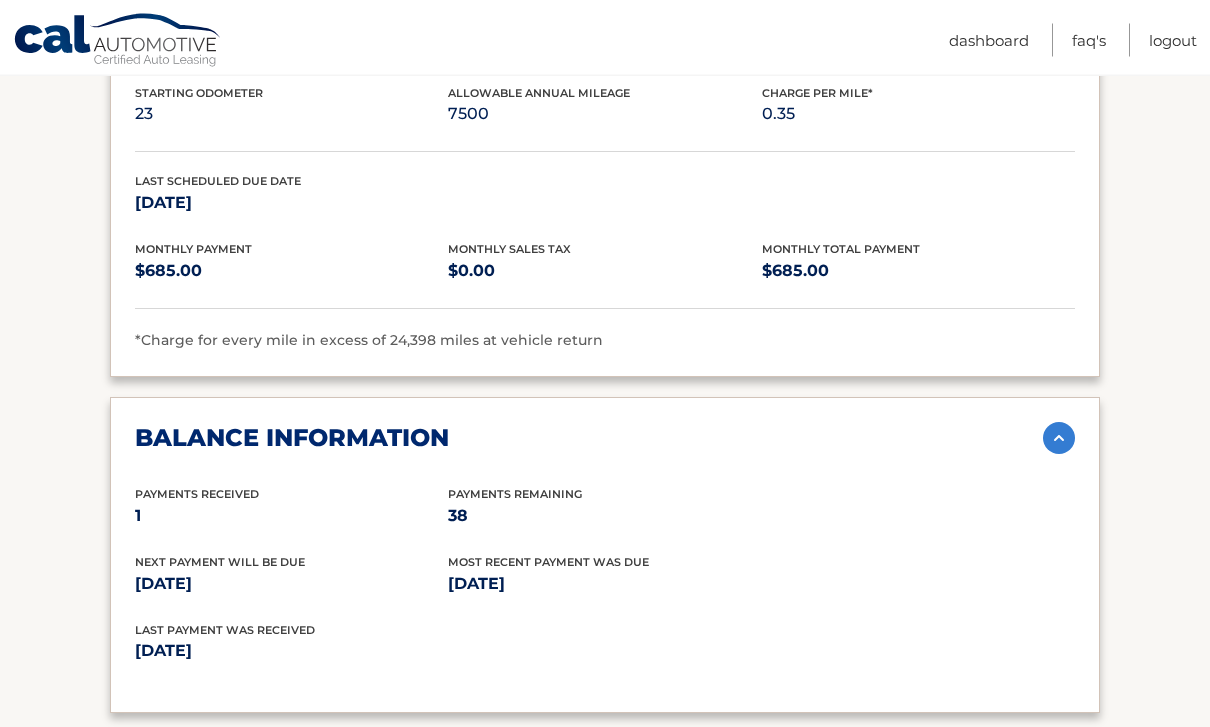 scroll, scrollTop: 2182, scrollLeft: 0, axis: vertical 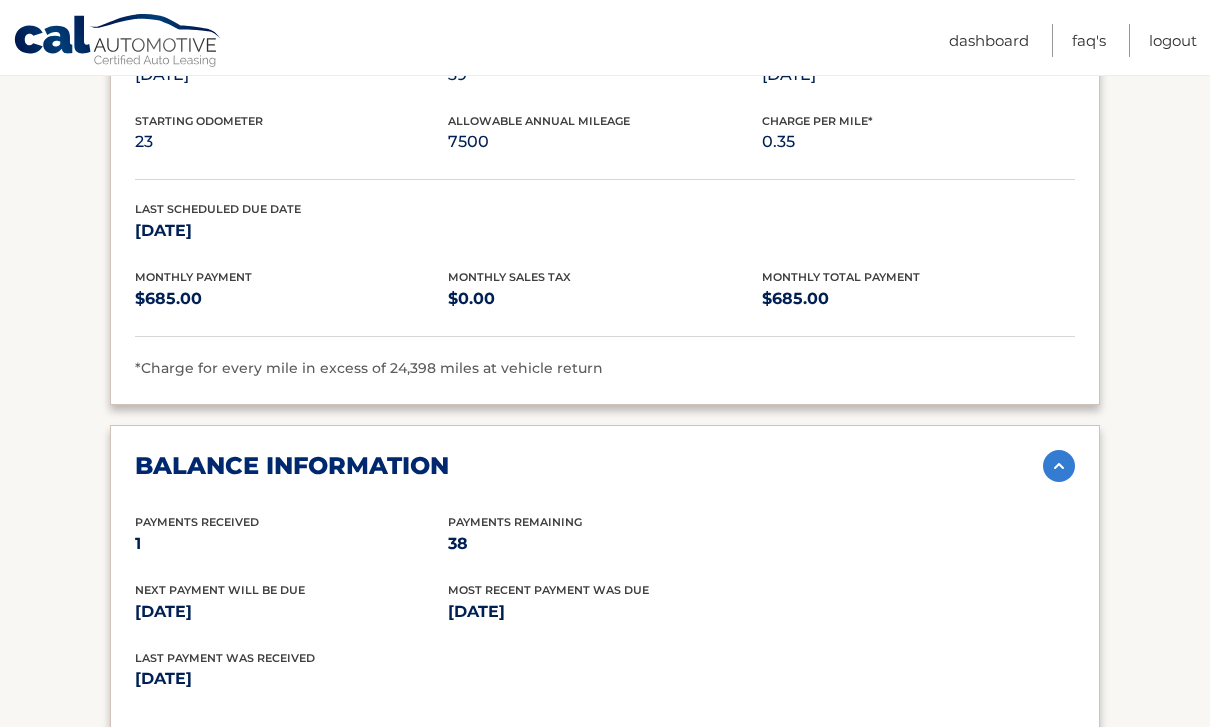 click at bounding box center [1059, 466] 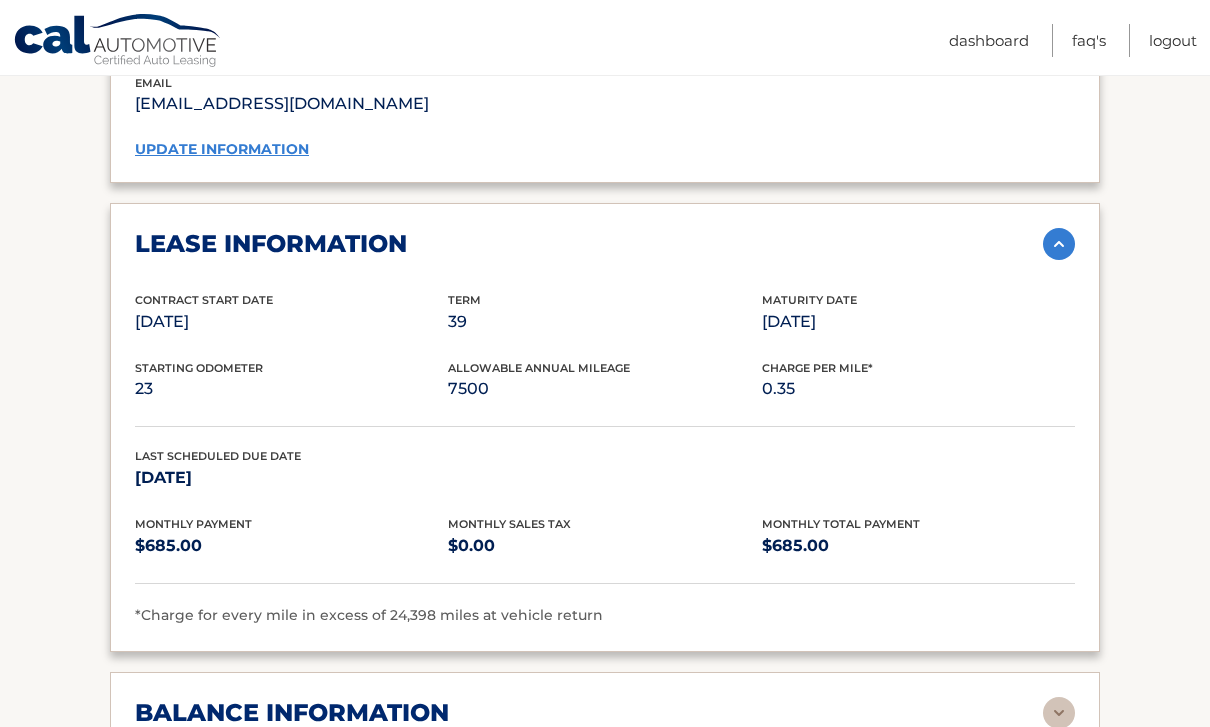 scroll, scrollTop: 1933, scrollLeft: 0, axis: vertical 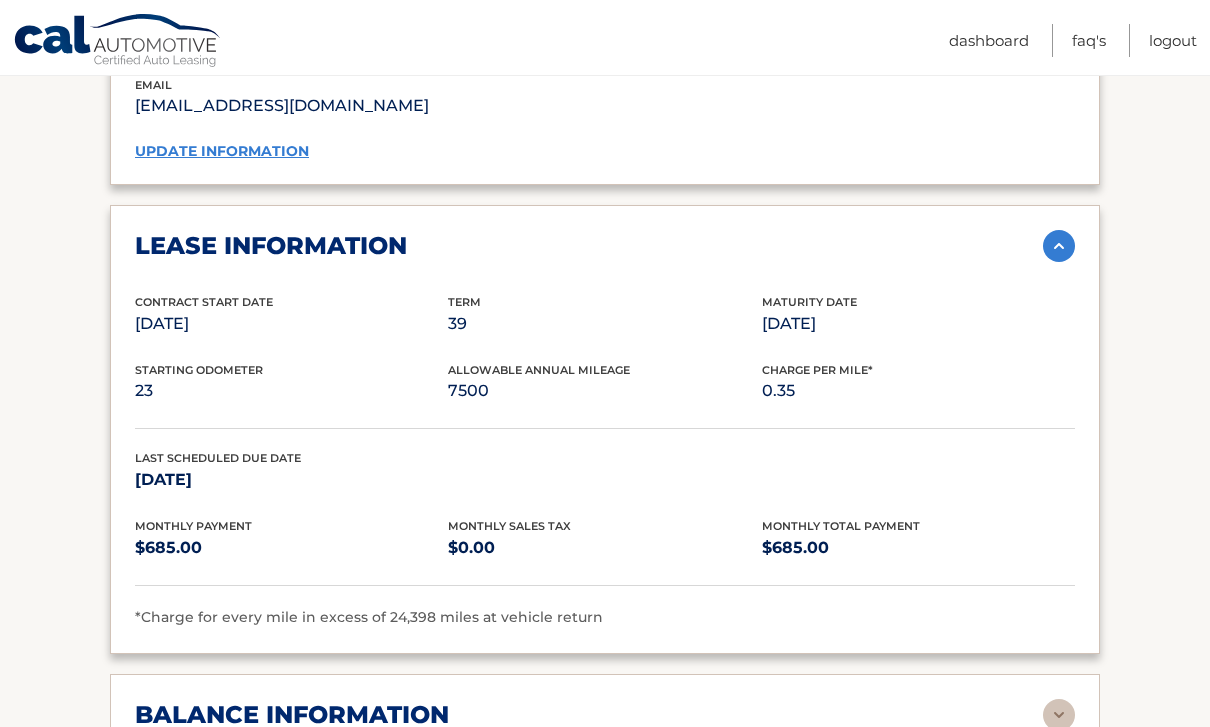 click at bounding box center (1059, 246) 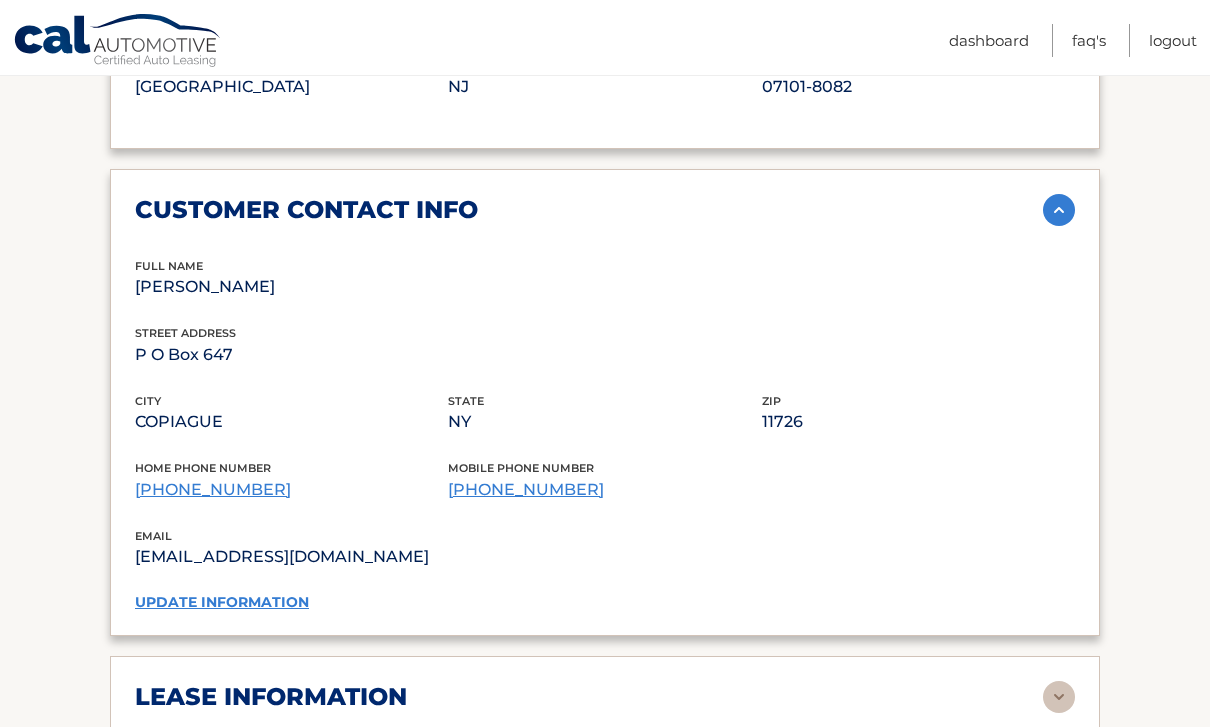 scroll, scrollTop: 1475, scrollLeft: 0, axis: vertical 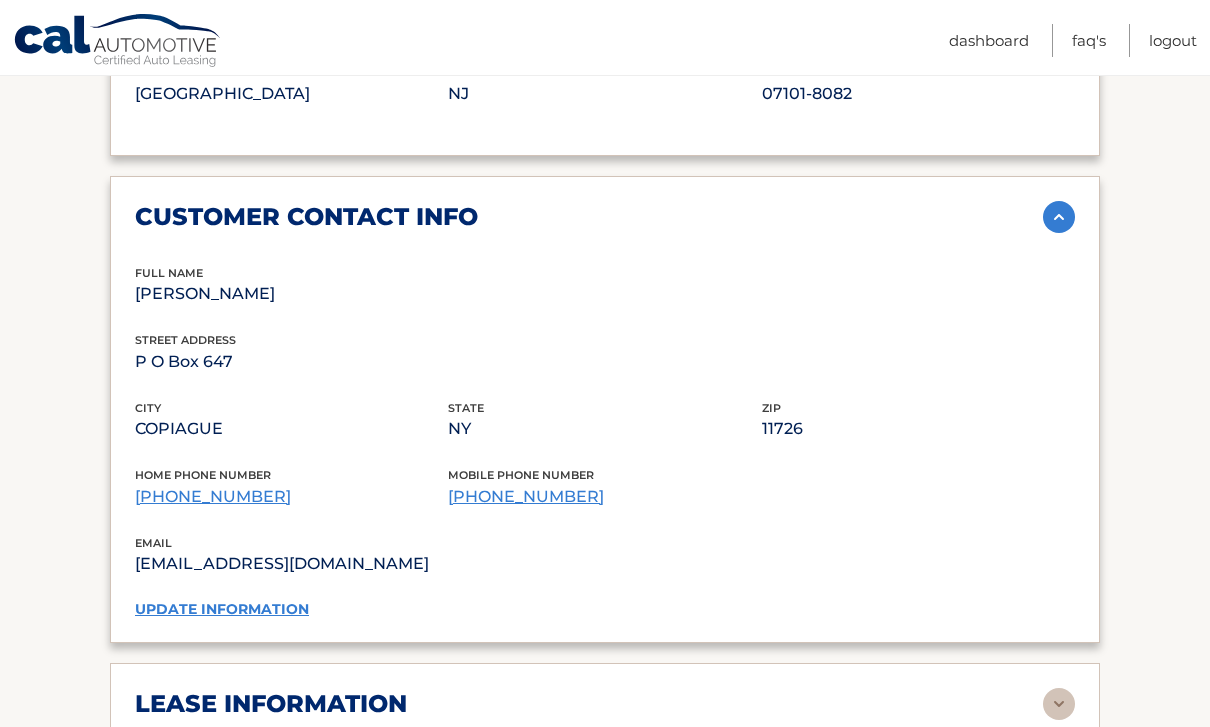 click at bounding box center [1059, 217] 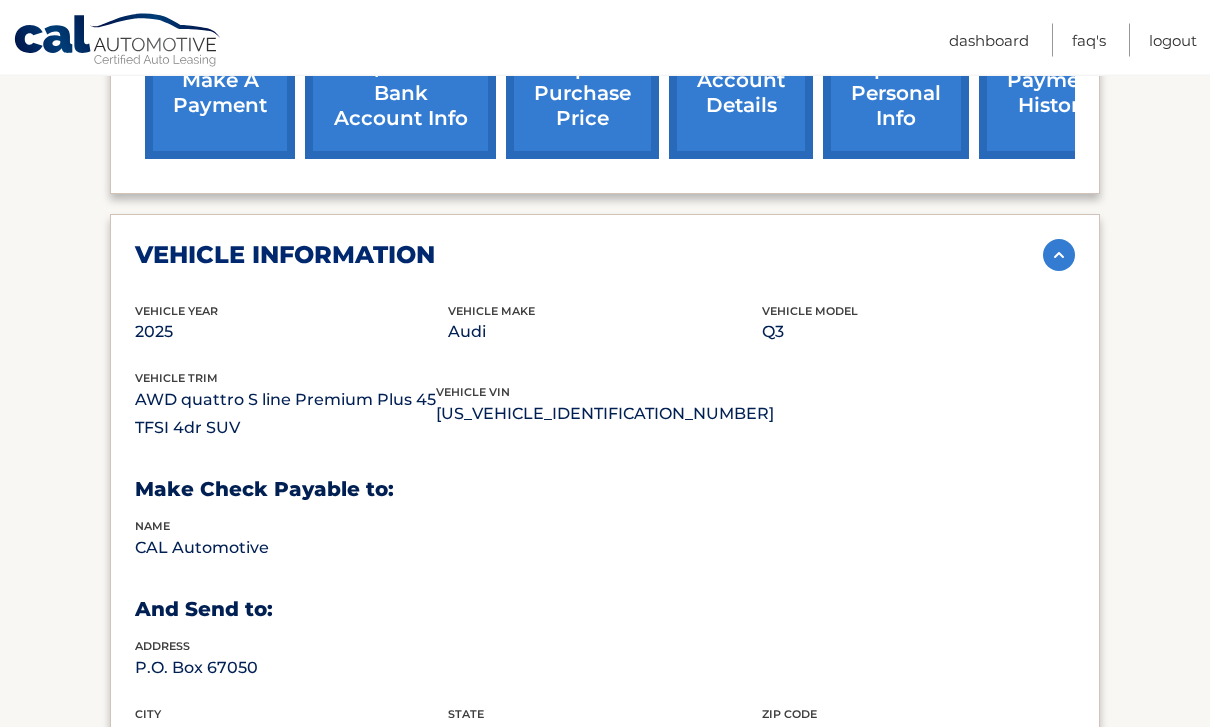 scroll, scrollTop: 727, scrollLeft: 0, axis: vertical 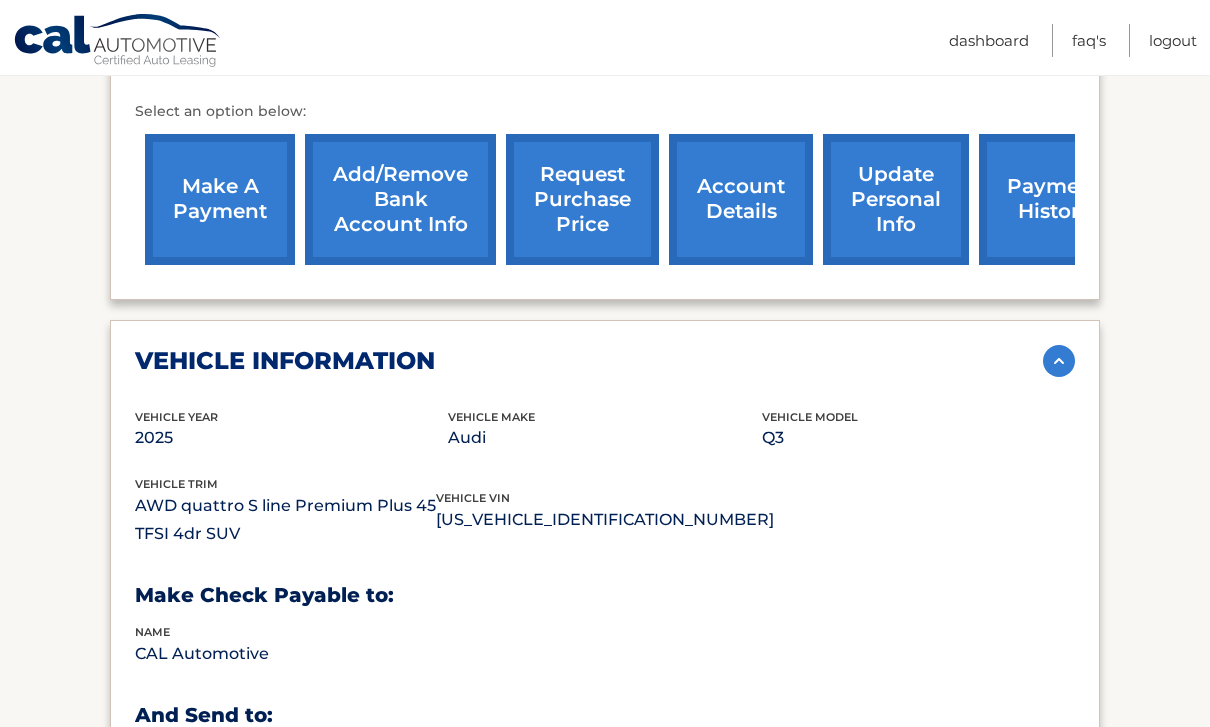 click at bounding box center (1059, 361) 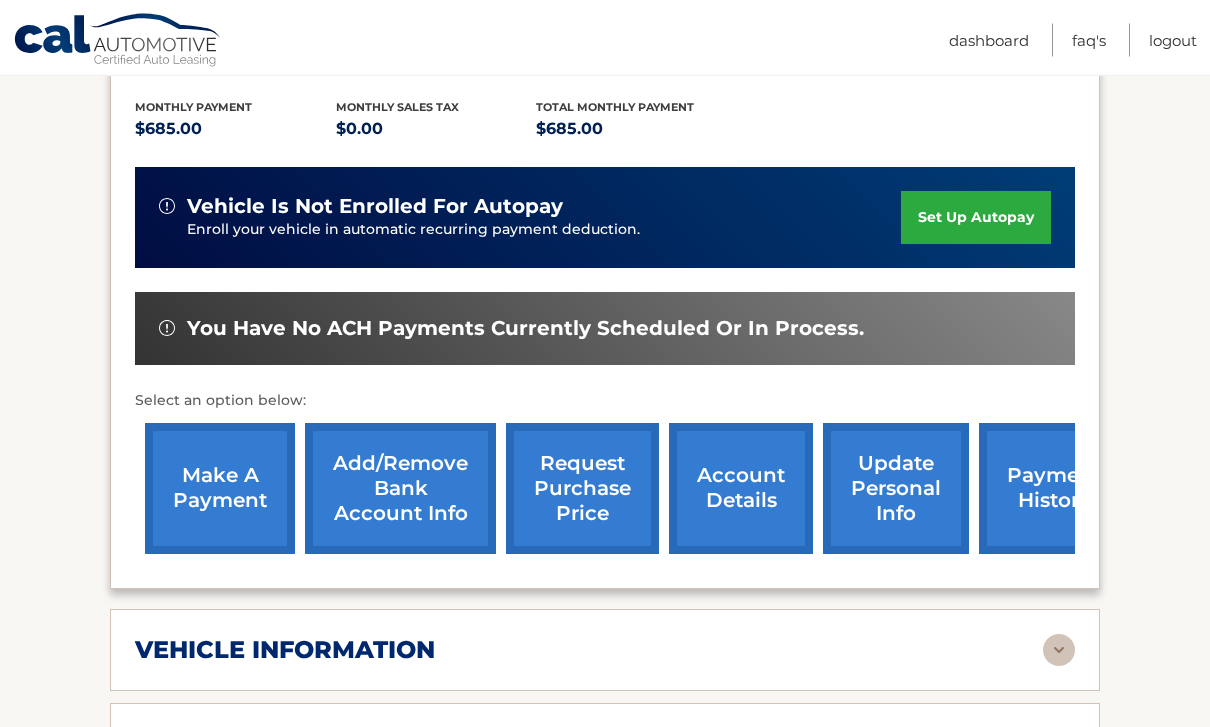 scroll, scrollTop: 369, scrollLeft: 0, axis: vertical 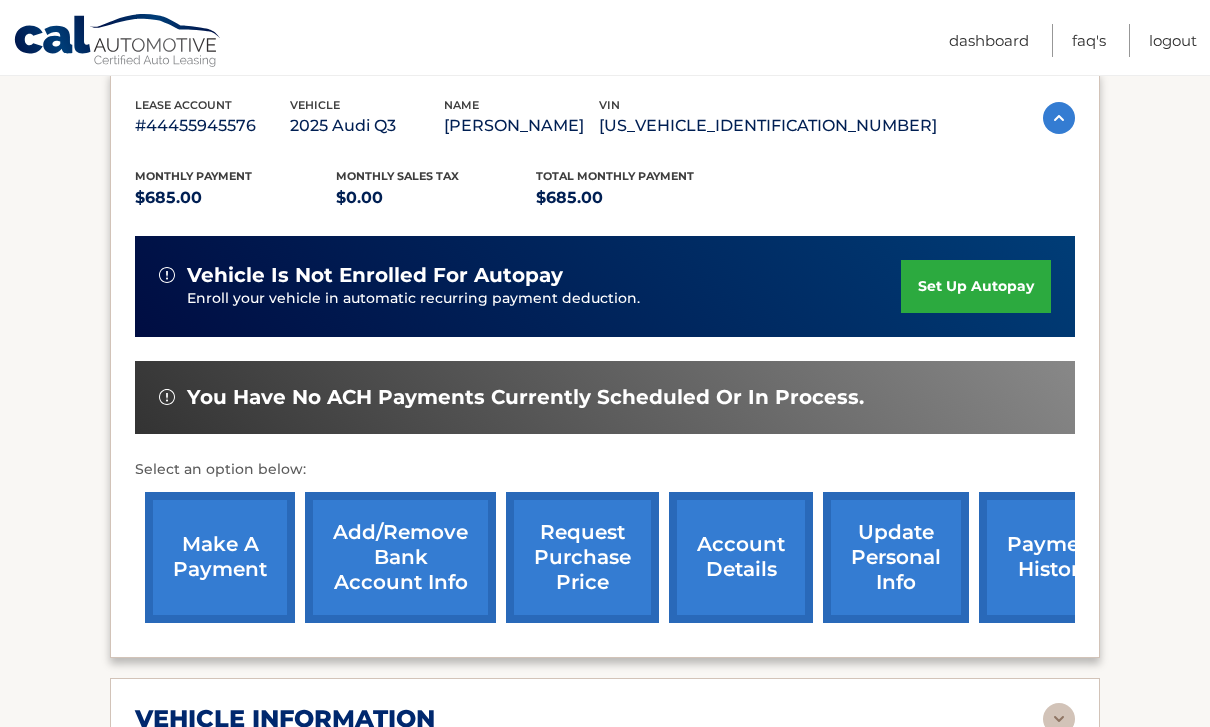click on "set up autopay" at bounding box center [976, 286] 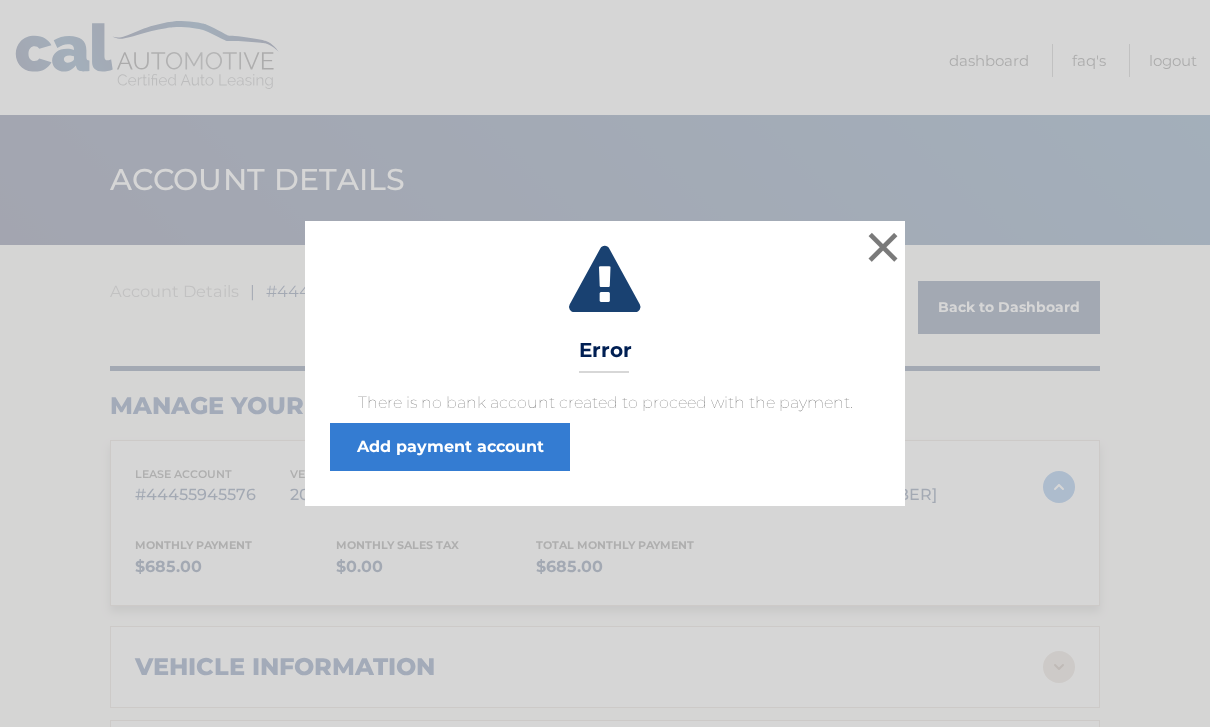 scroll, scrollTop: 0, scrollLeft: 0, axis: both 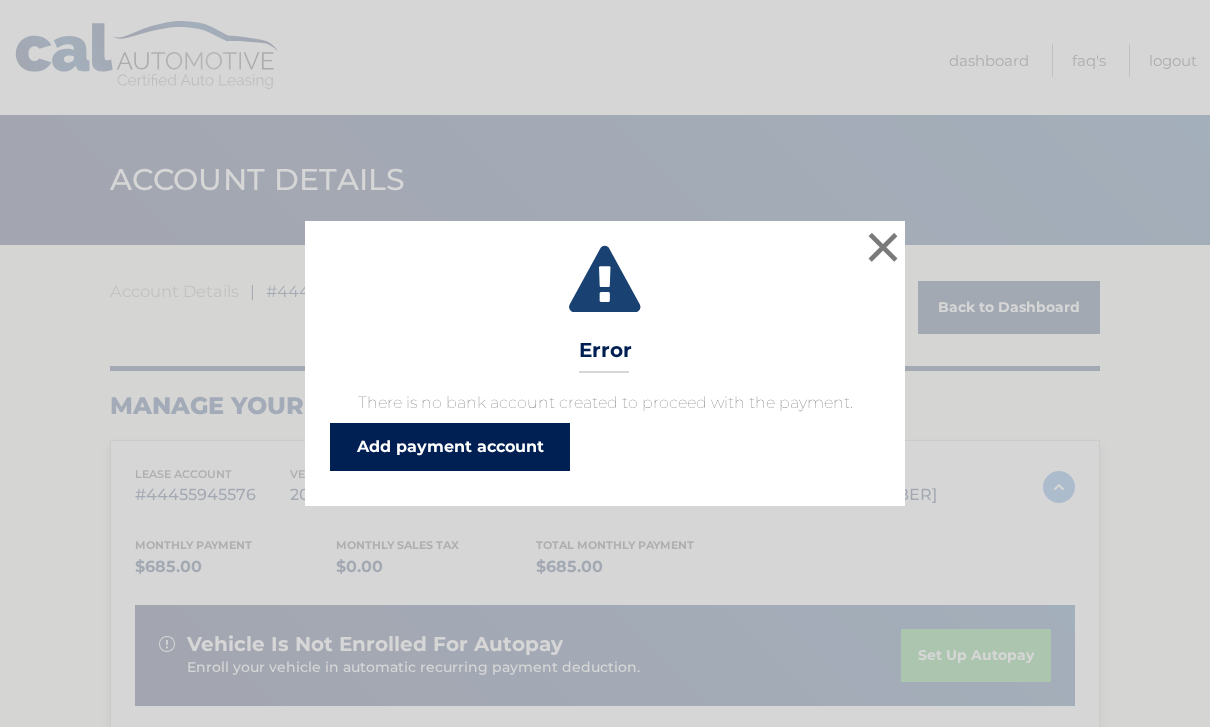 click on "Add payment account" at bounding box center (450, 447) 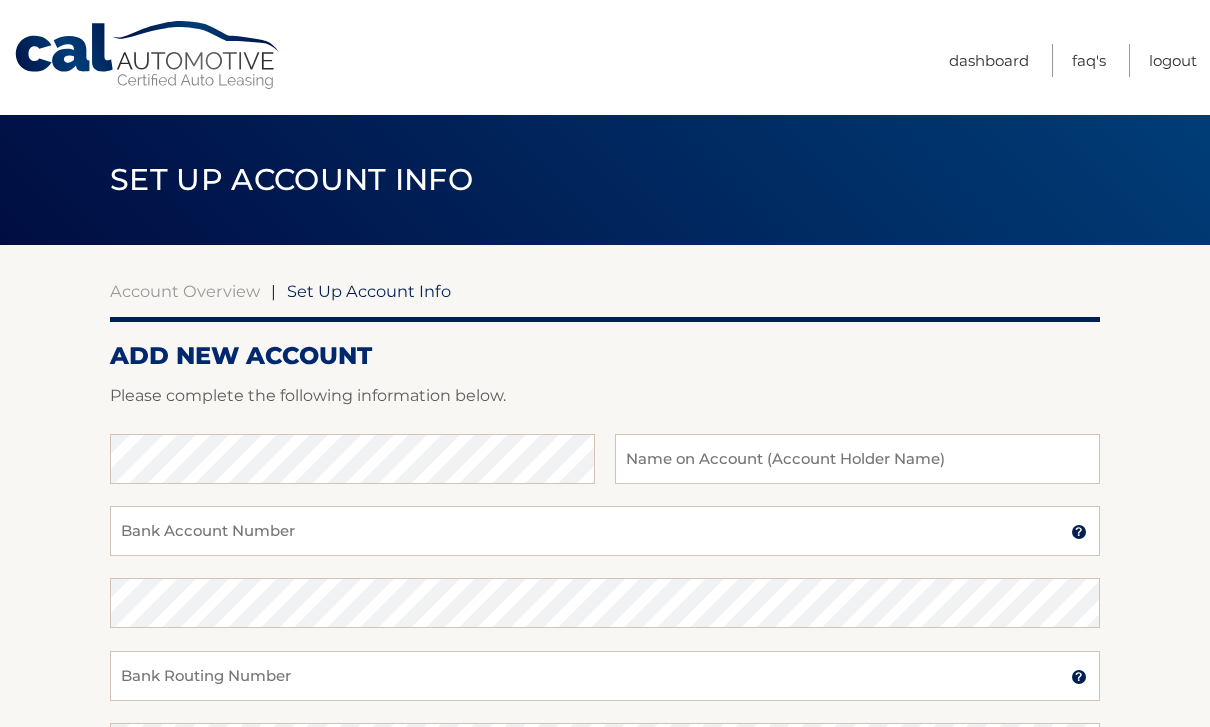 scroll, scrollTop: 0, scrollLeft: 0, axis: both 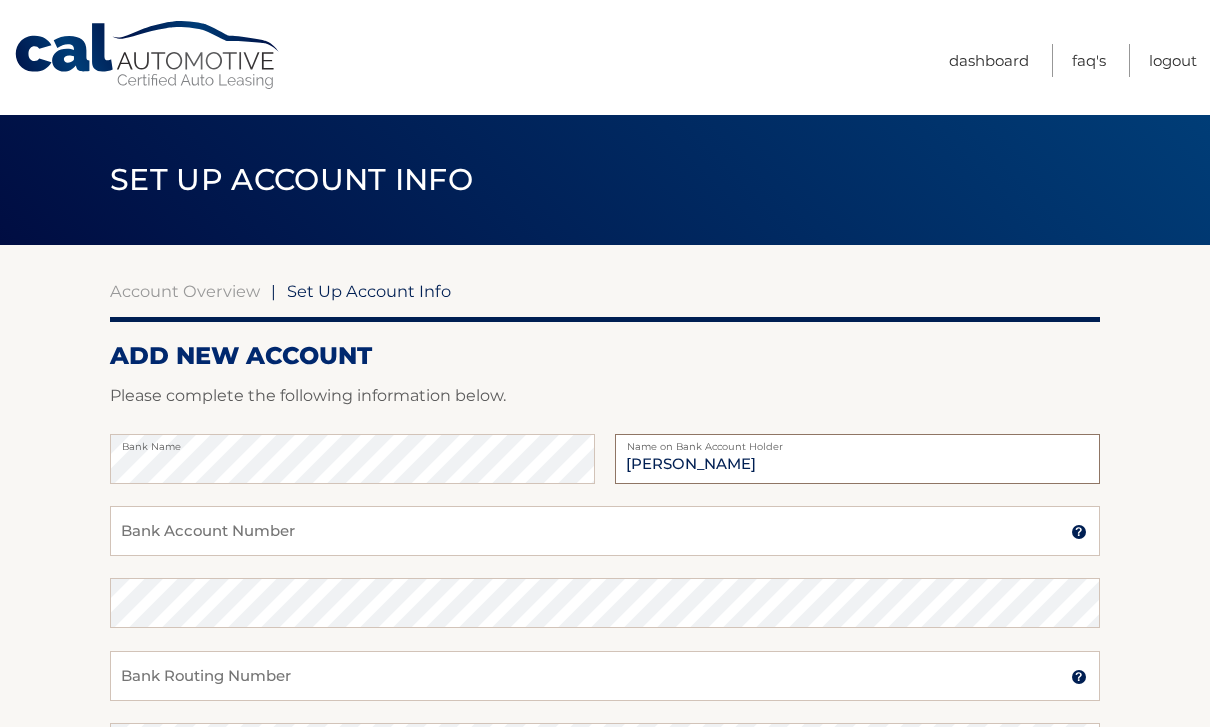 type on "[PERSON_NAME]" 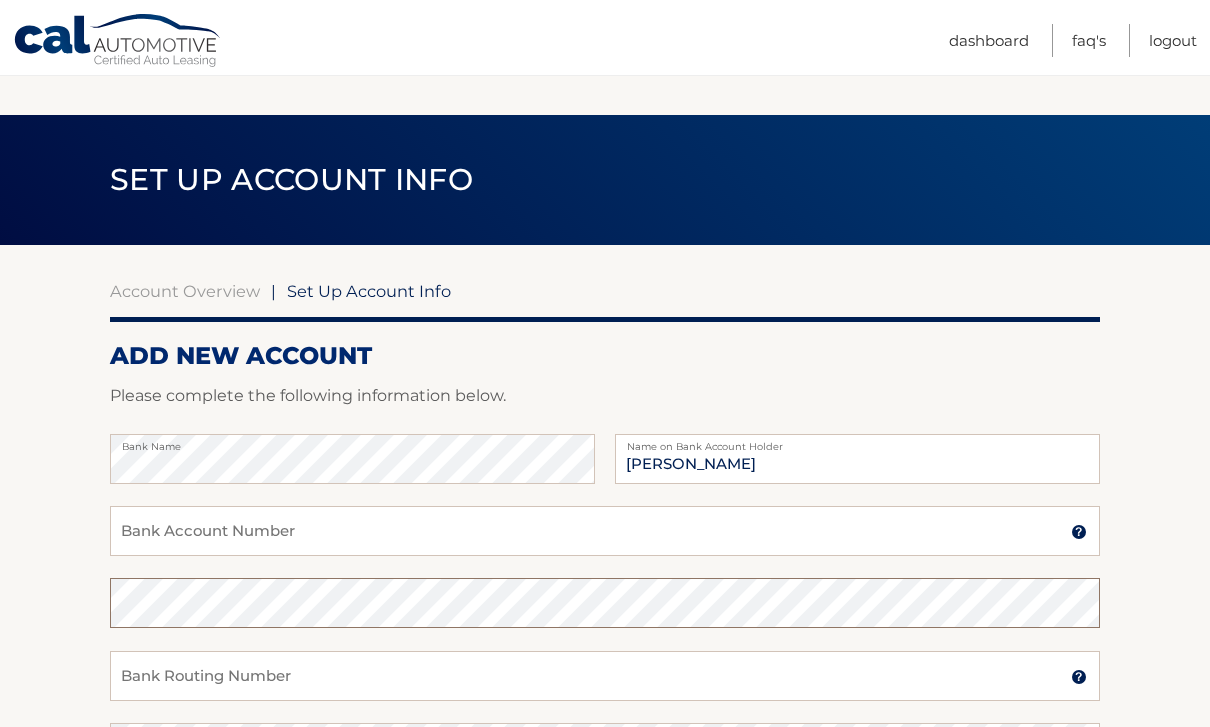 scroll, scrollTop: 203, scrollLeft: 0, axis: vertical 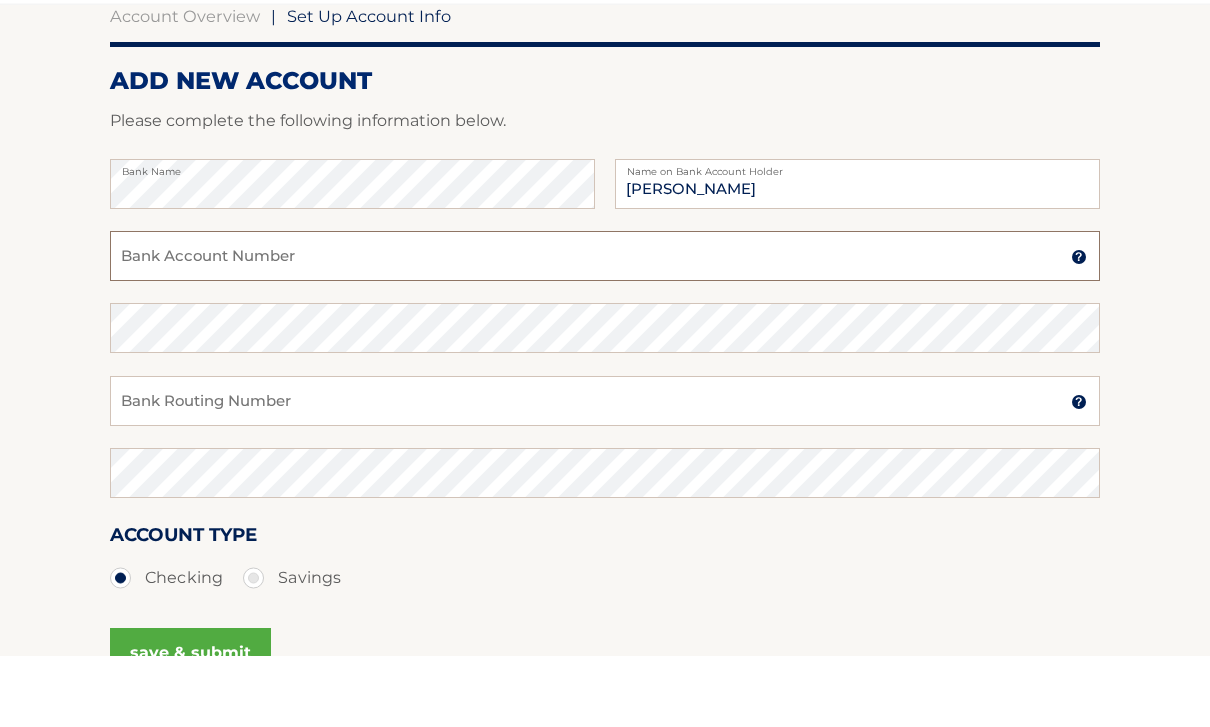 click on "Bank Account Number" at bounding box center (605, 328) 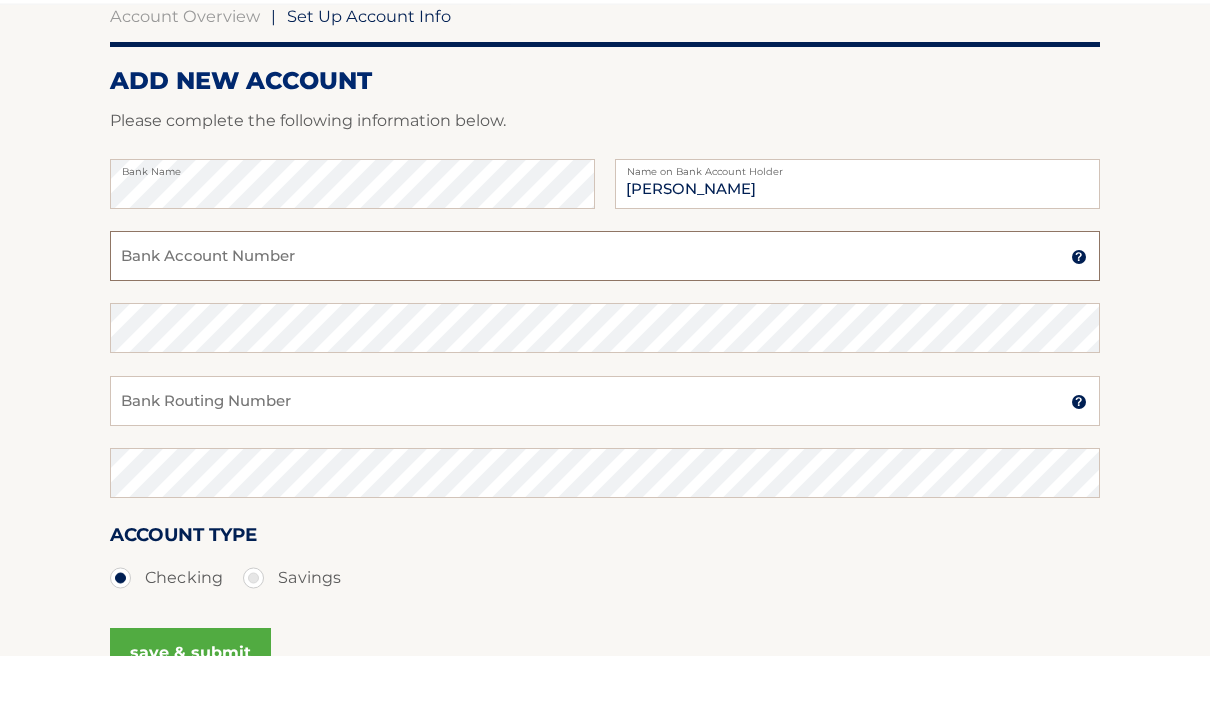 click on "Bank Account Number" at bounding box center [605, 328] 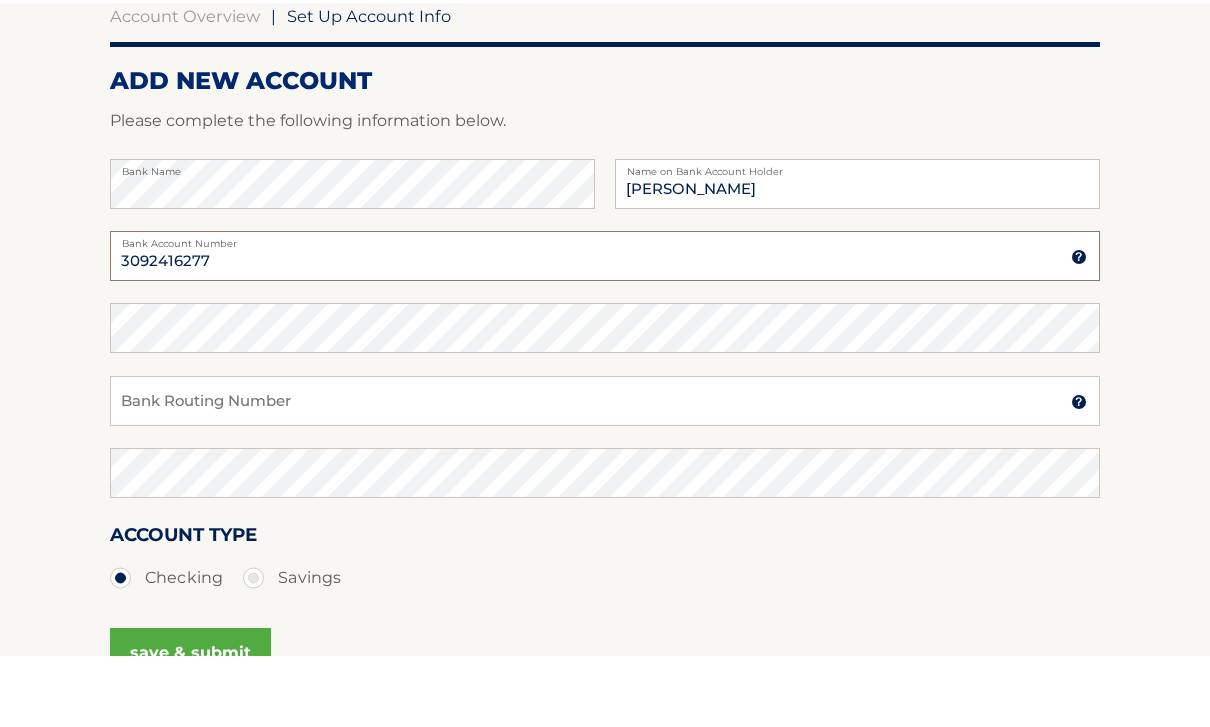 type on "3092416277" 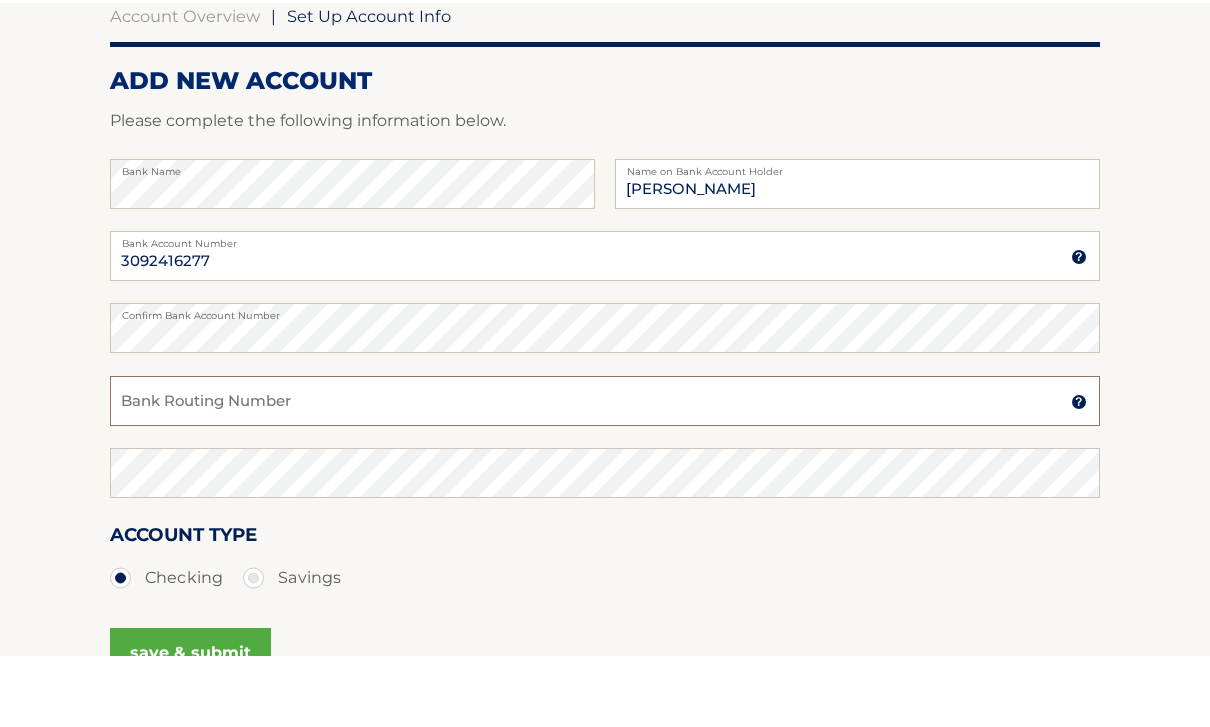 click on "Bank Routing Number" at bounding box center (605, 473) 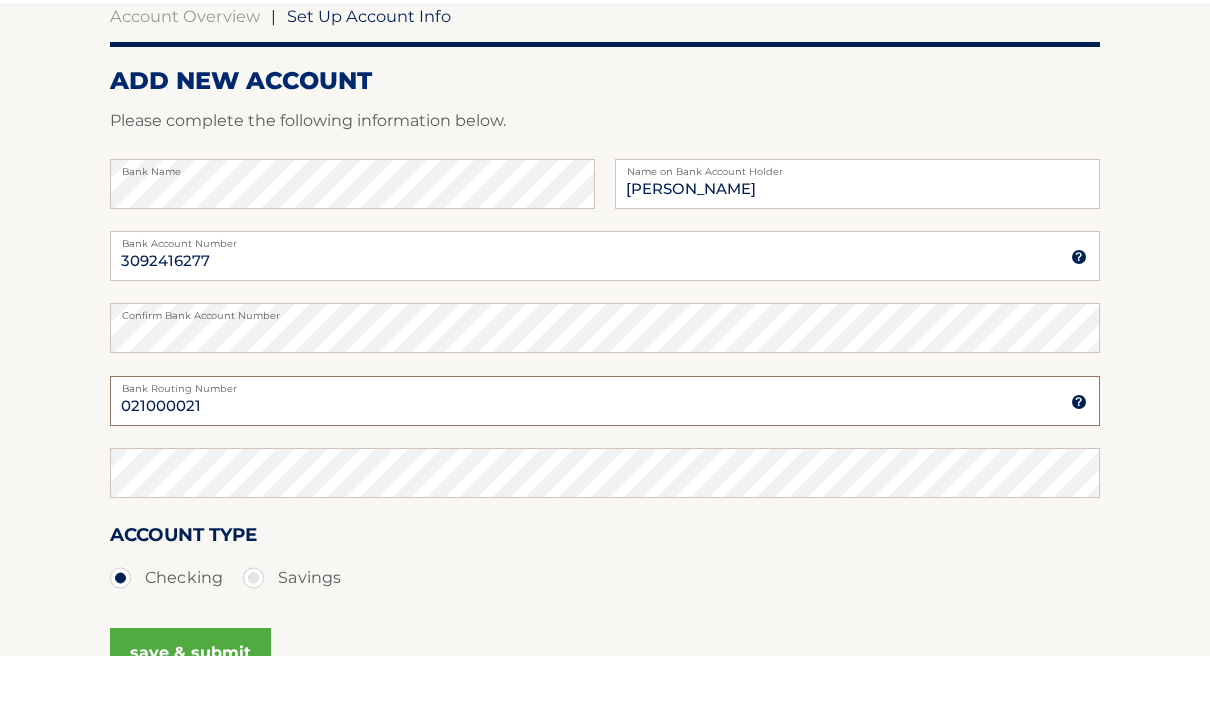type on "021000021" 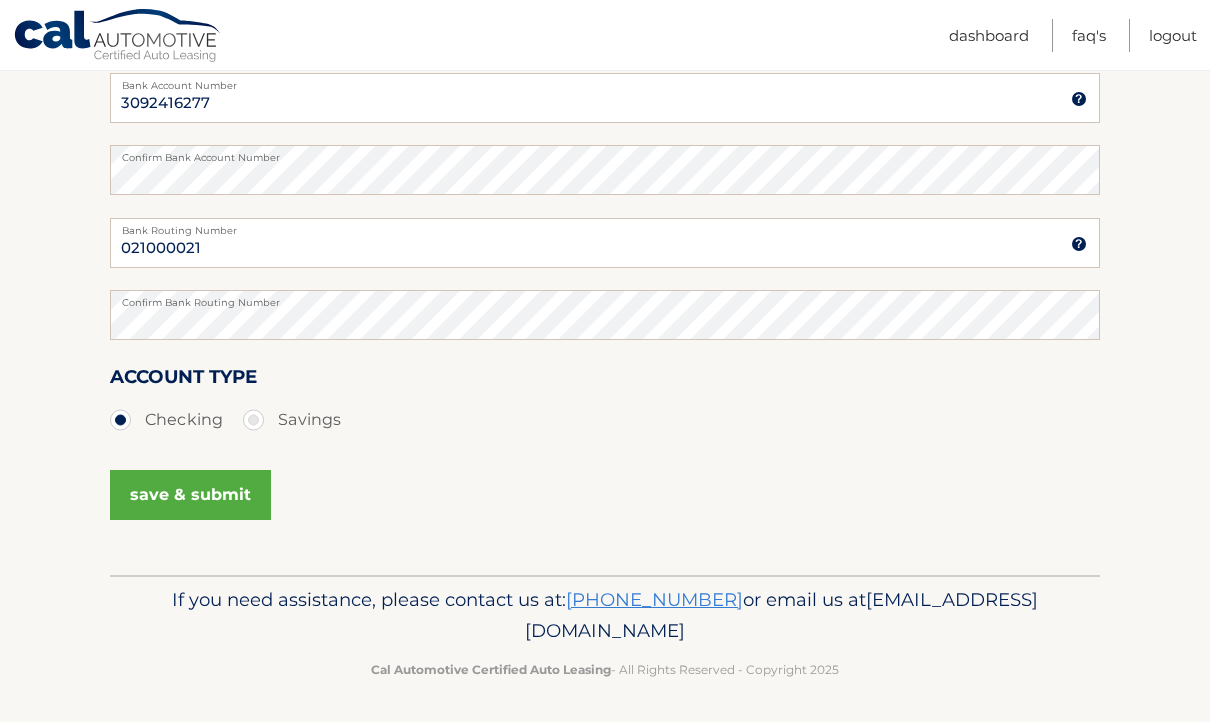 scroll, scrollTop: 430, scrollLeft: 0, axis: vertical 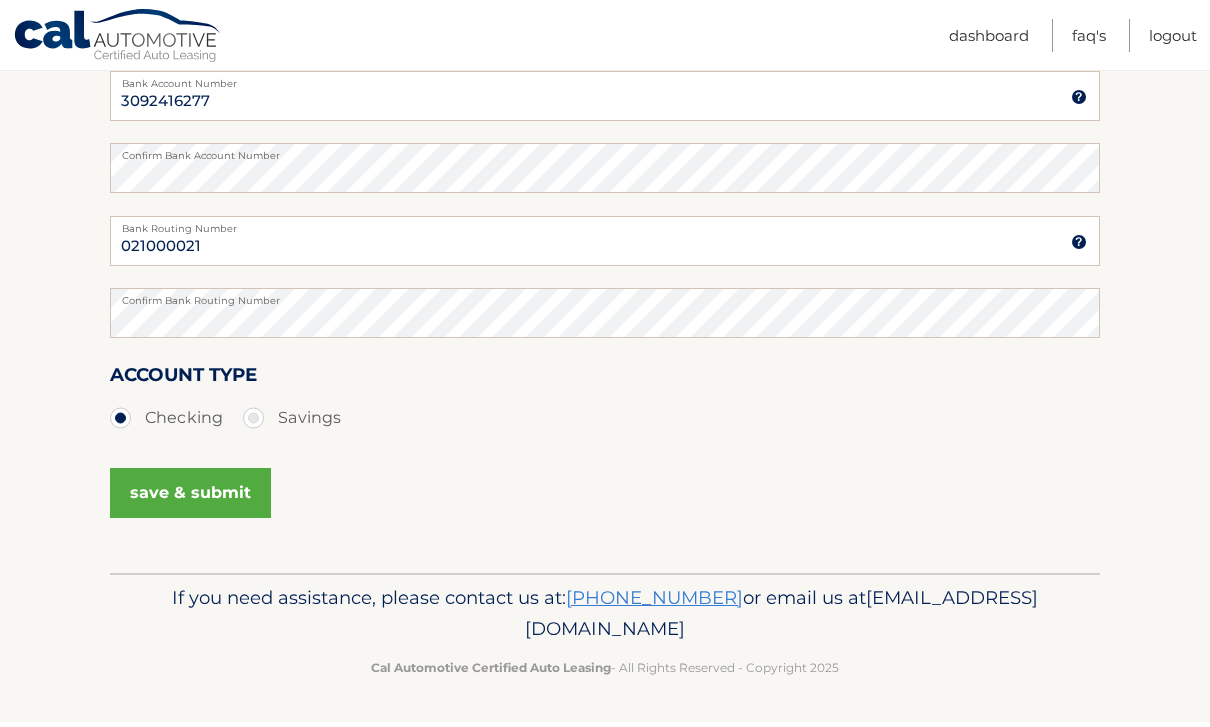 click on "save & submit" at bounding box center (190, 498) 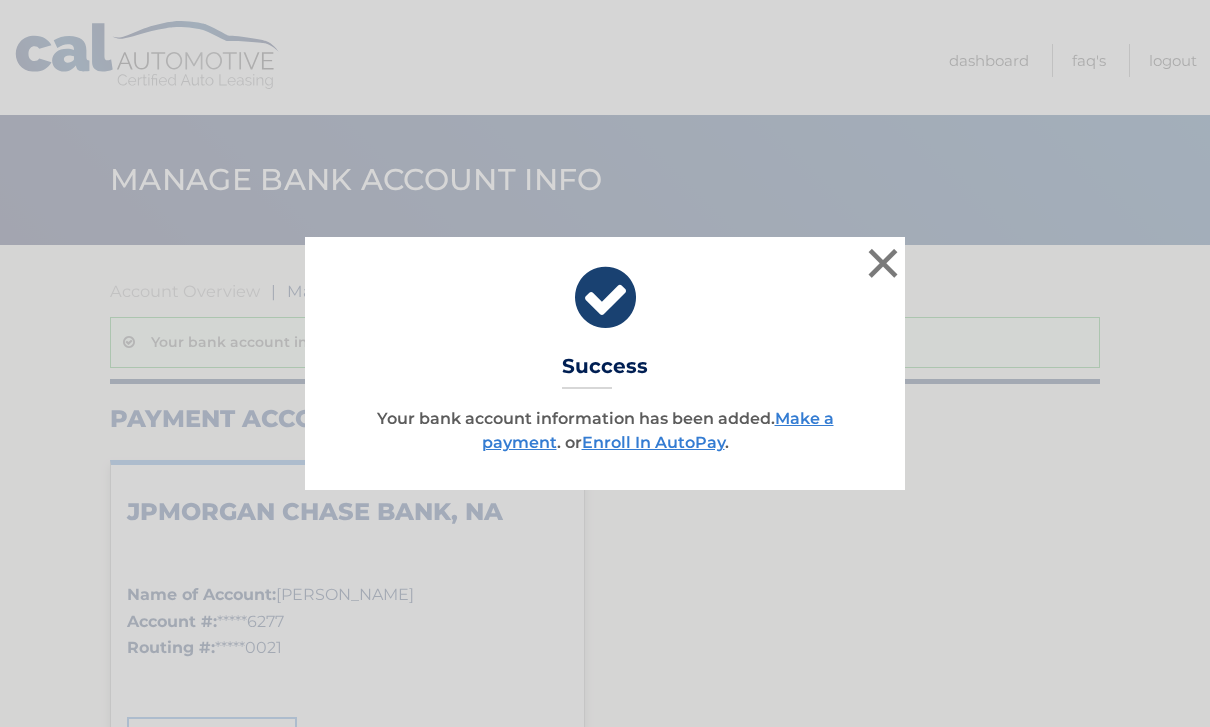 scroll, scrollTop: 0, scrollLeft: 0, axis: both 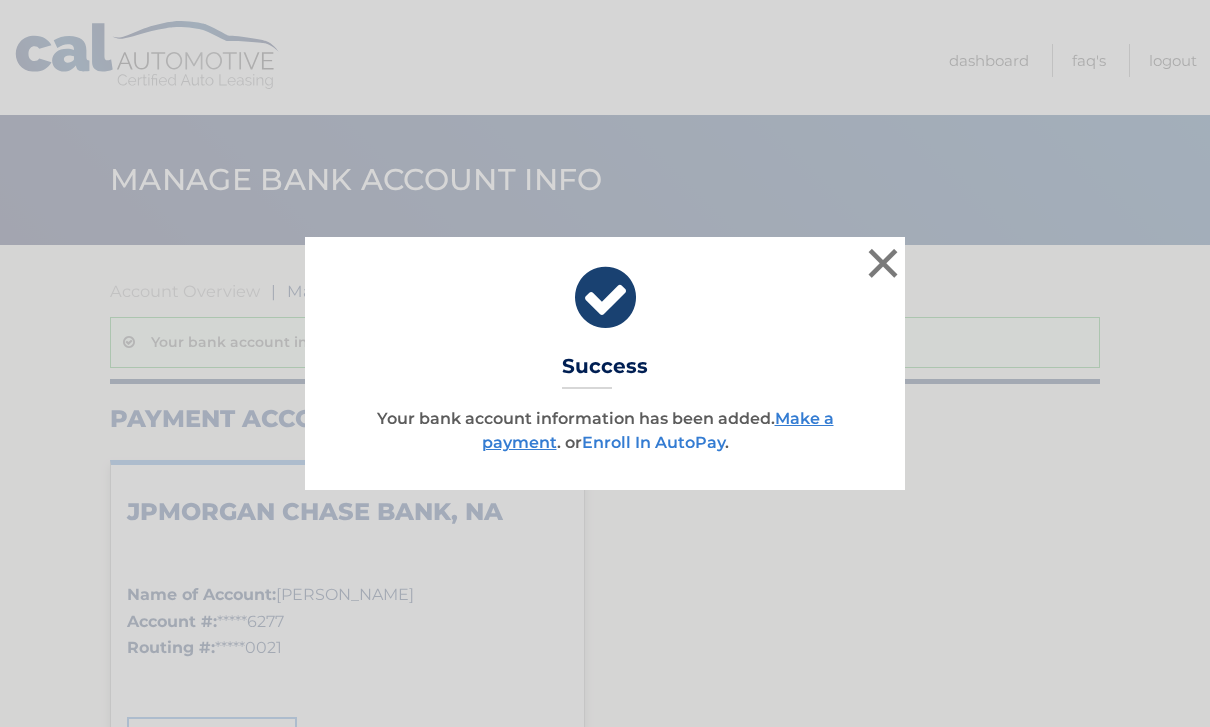 click on "Enroll In AutoPay" at bounding box center [653, 442] 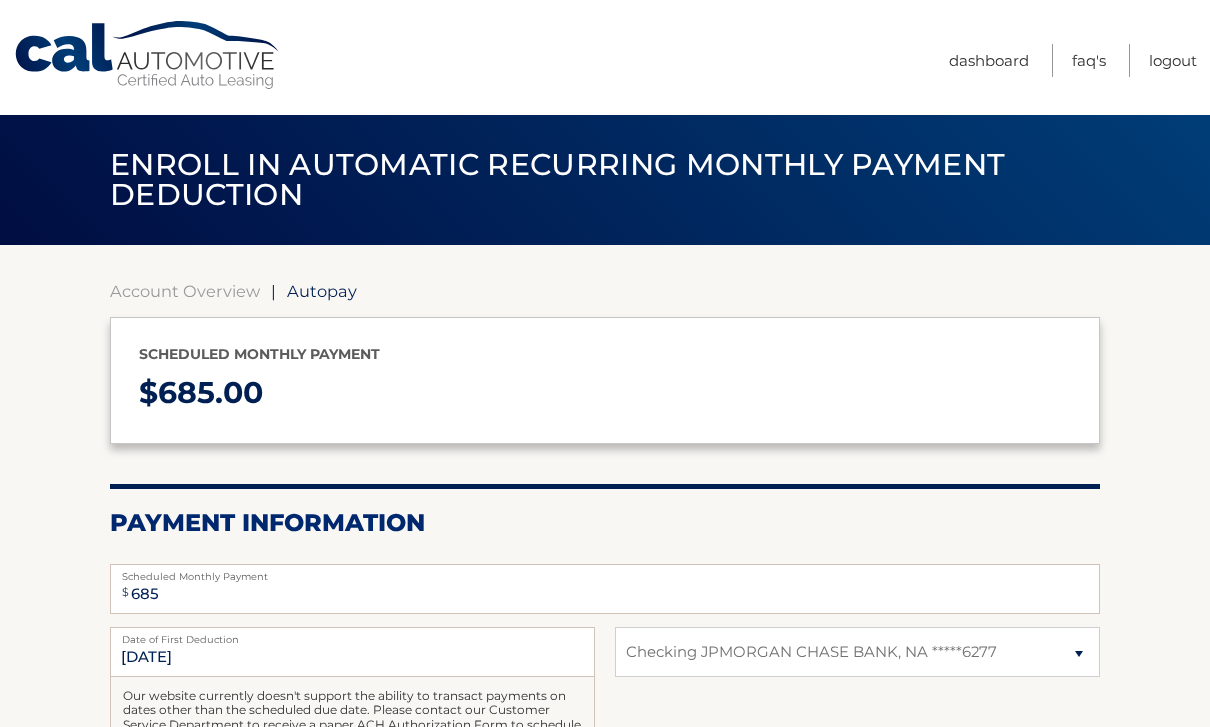 select on "MmQ5MzhjZGYtN2NjOC00ZjNmLTgyMTEtNDNiOWVlMDhiMjg5" 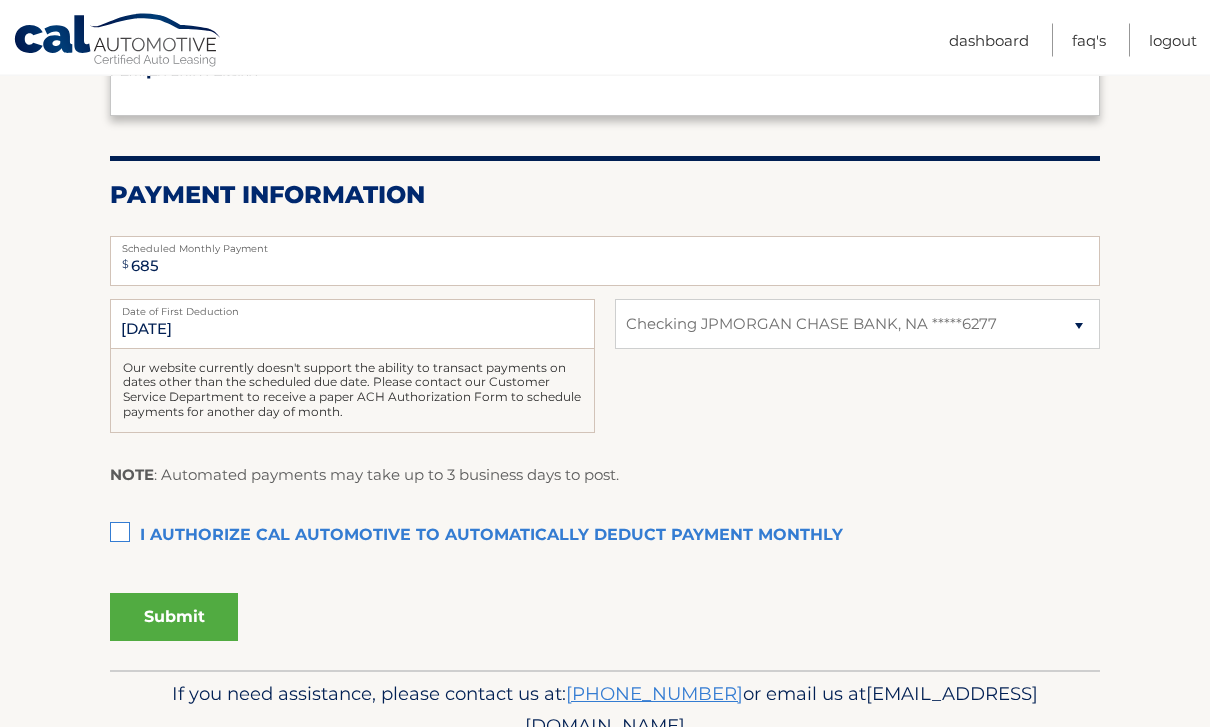 scroll, scrollTop: 328, scrollLeft: 0, axis: vertical 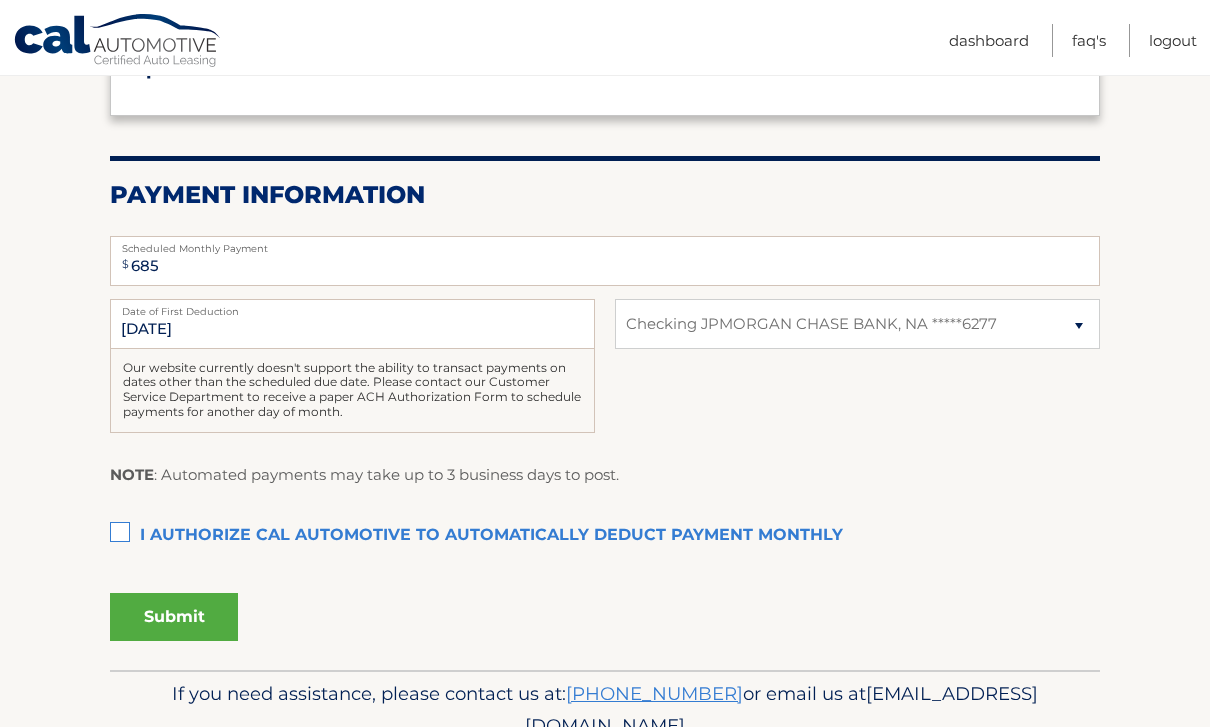 click on "I authorize cal automotive to automatically deduct payment monthly
This checkbox must be checked" at bounding box center [605, 536] 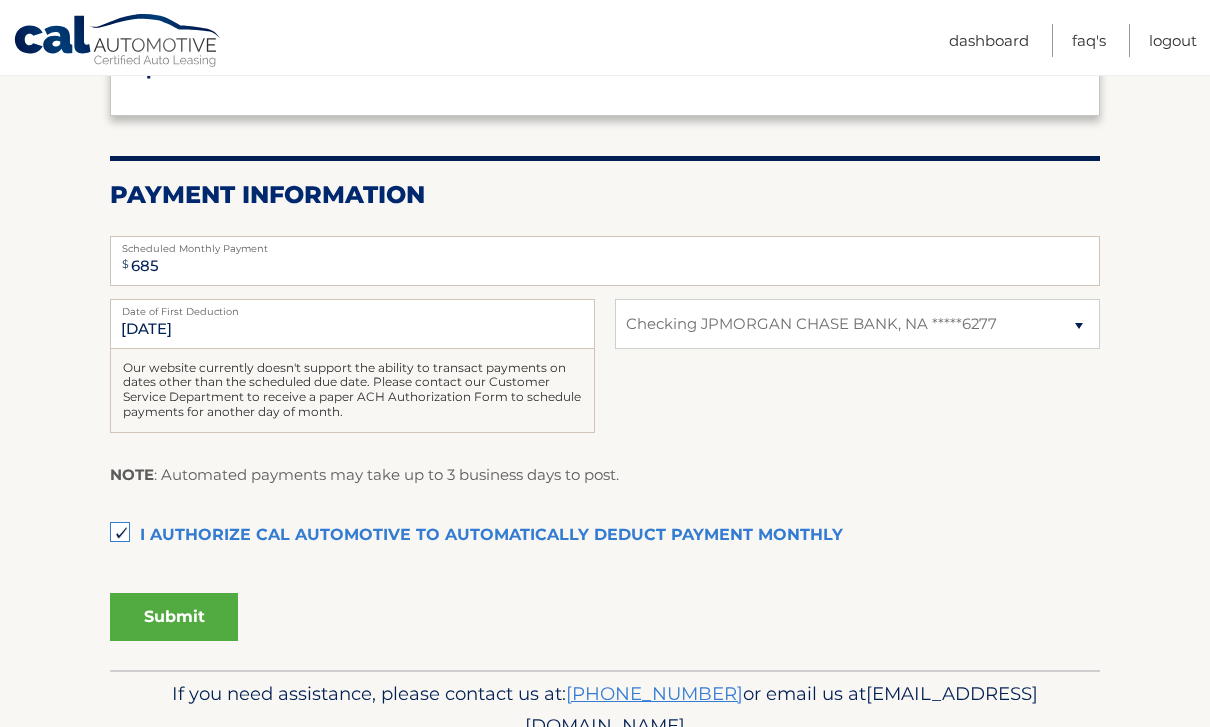 click on "Submit" at bounding box center (174, 617) 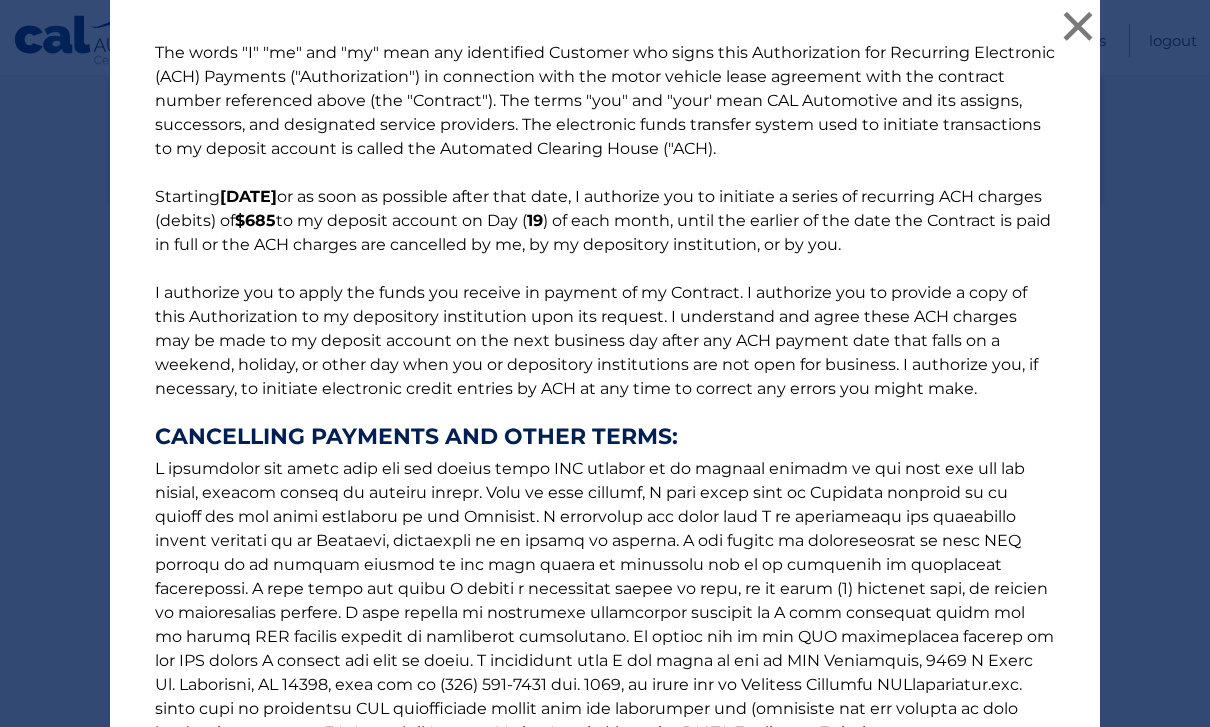scroll, scrollTop: 349, scrollLeft: 0, axis: vertical 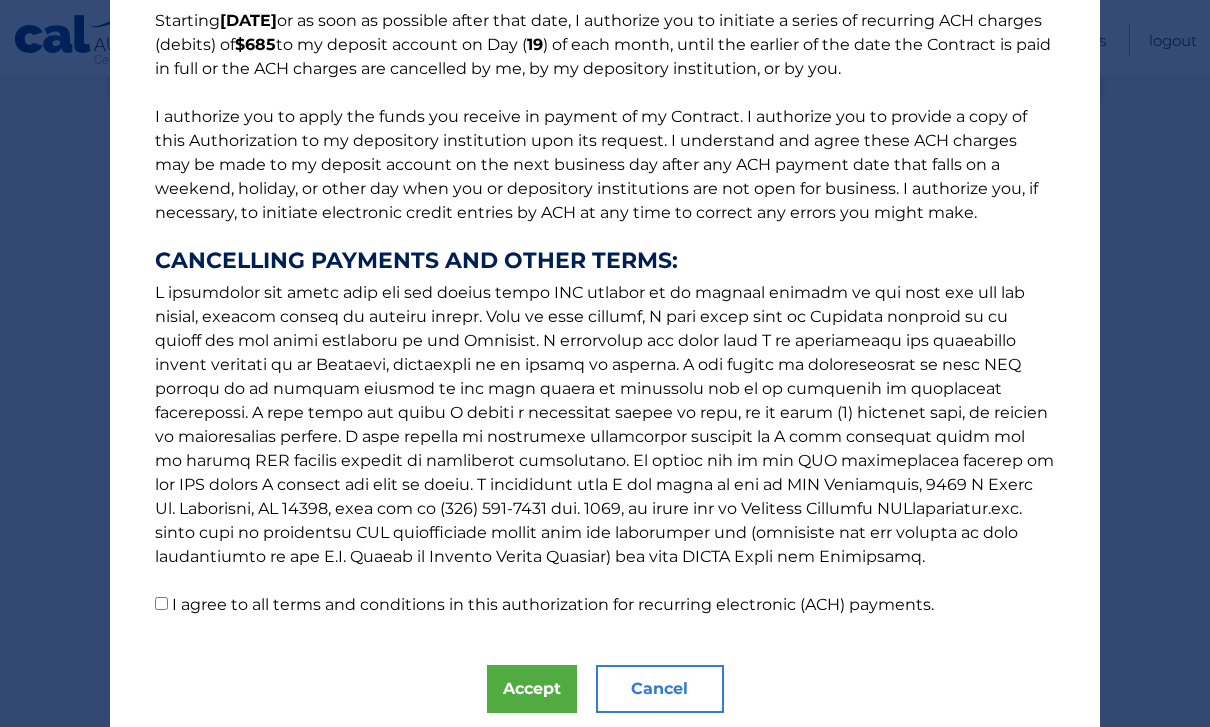 click on "I agree to all terms and conditions in this authorization for recurring electronic (ACH) payments." at bounding box center (161, 604) 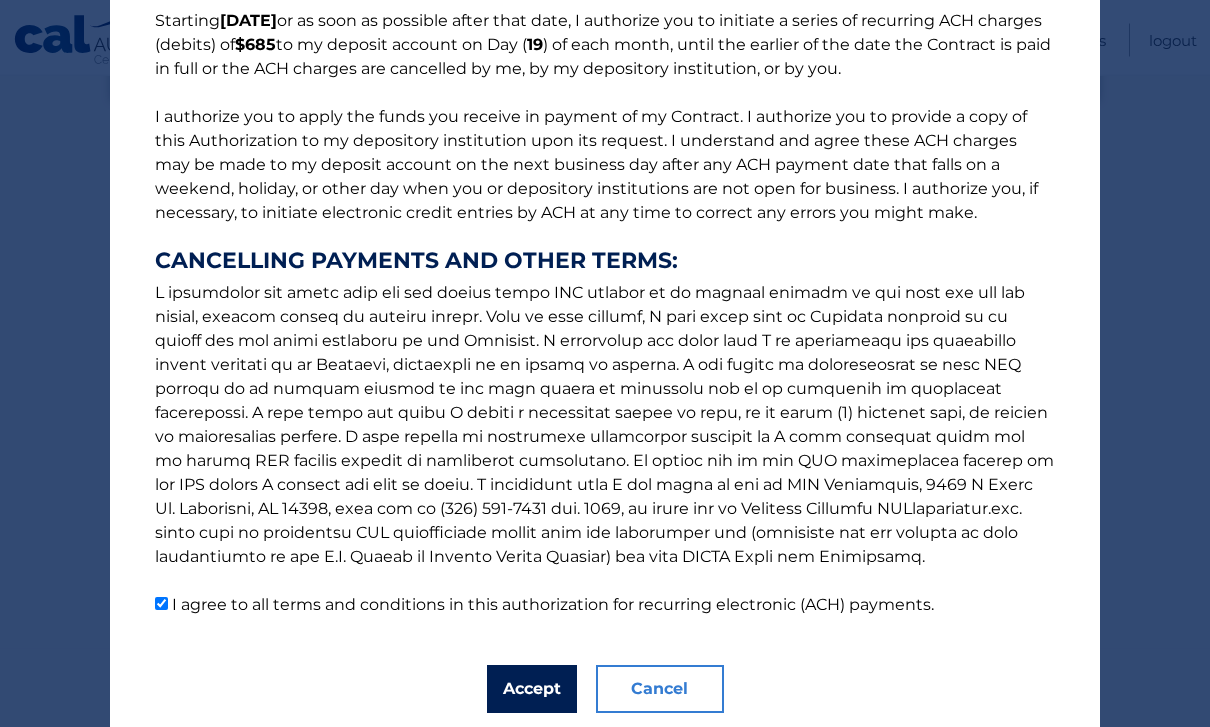 click on "Accept" at bounding box center (532, 690) 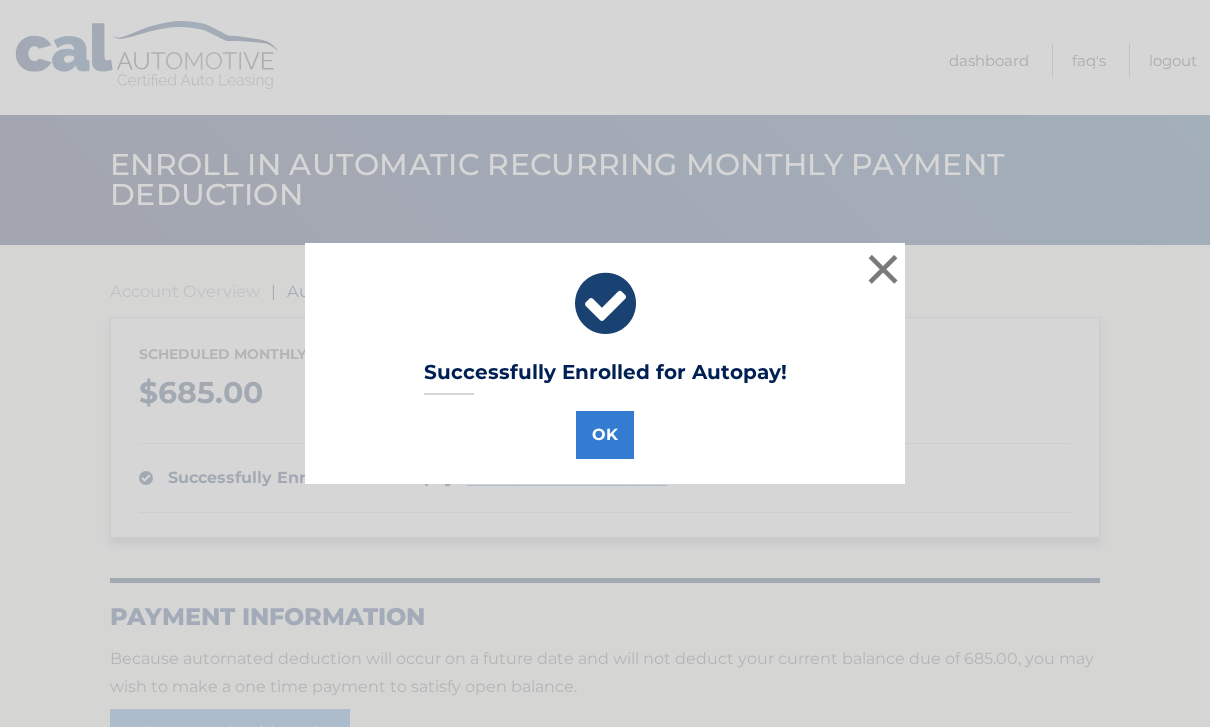 scroll, scrollTop: 0, scrollLeft: 0, axis: both 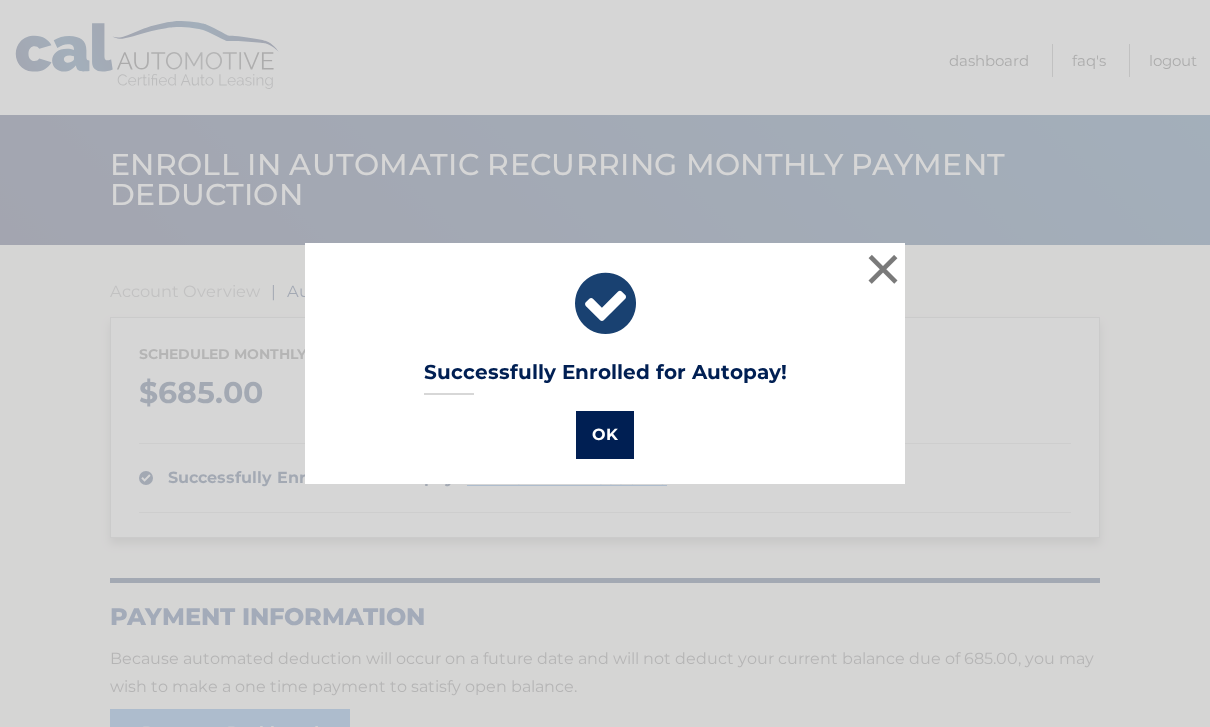 click on "OK" at bounding box center [605, 435] 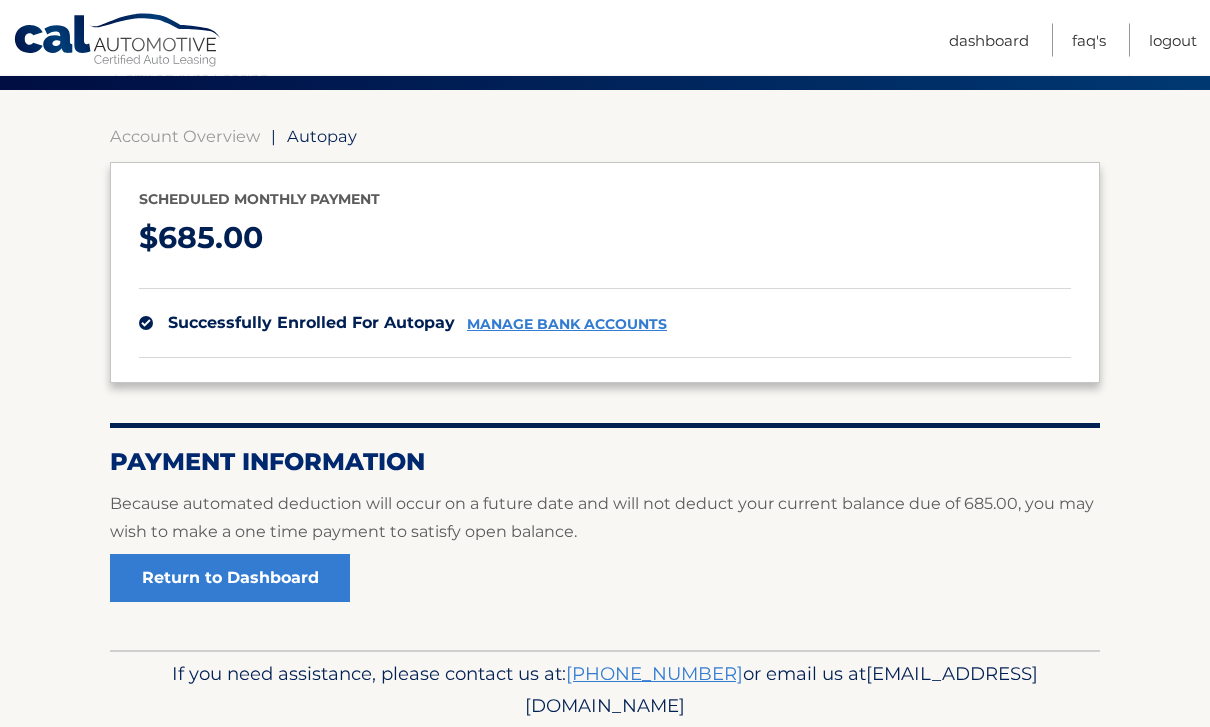 scroll, scrollTop: 155, scrollLeft: 0, axis: vertical 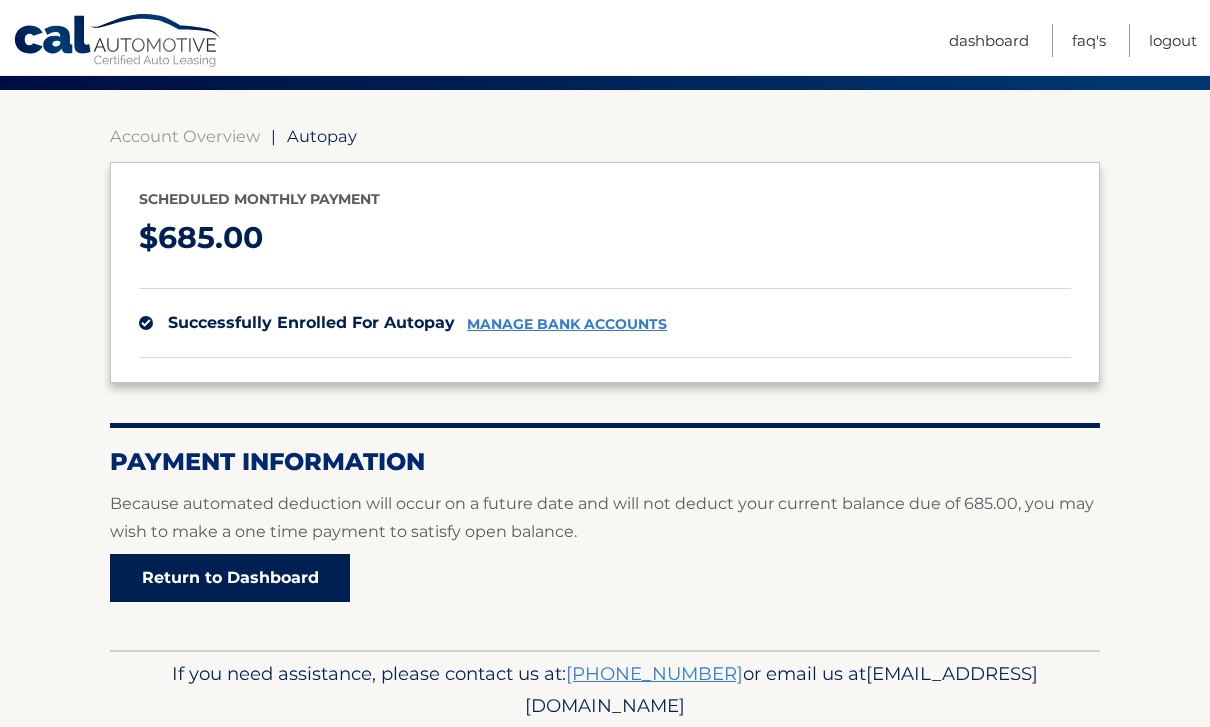 click on "Return to Dashboard" at bounding box center (230, 578) 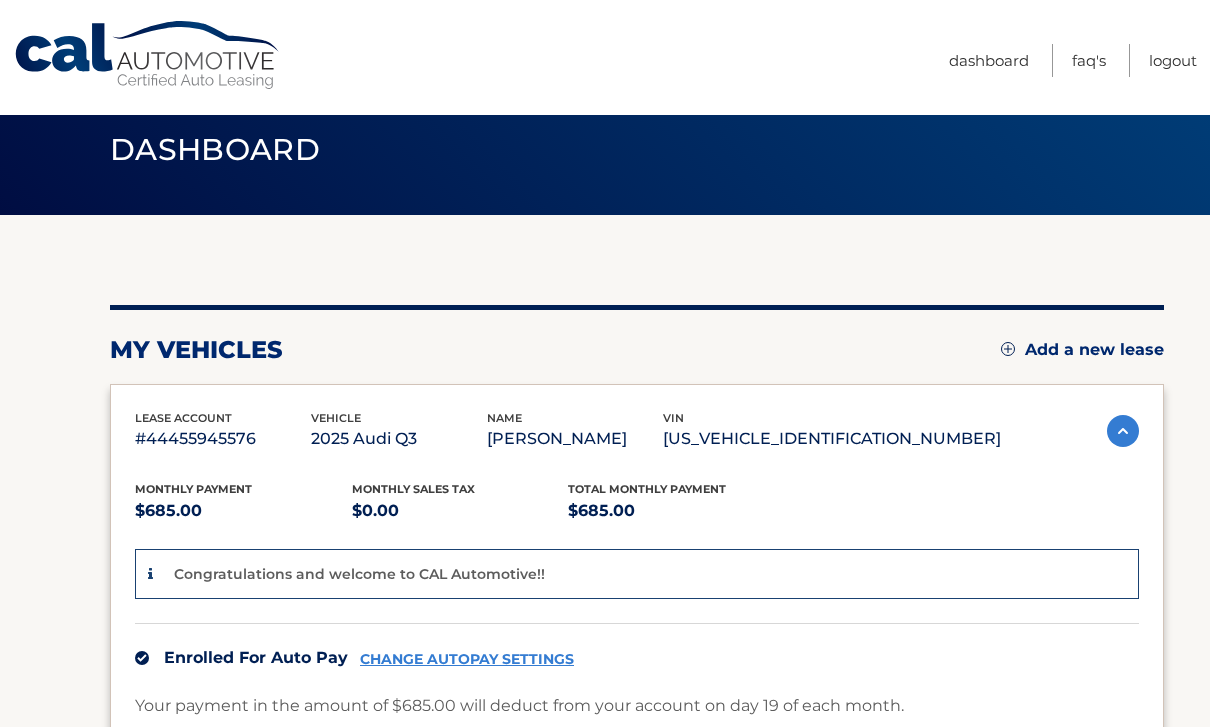 scroll, scrollTop: 0, scrollLeft: 0, axis: both 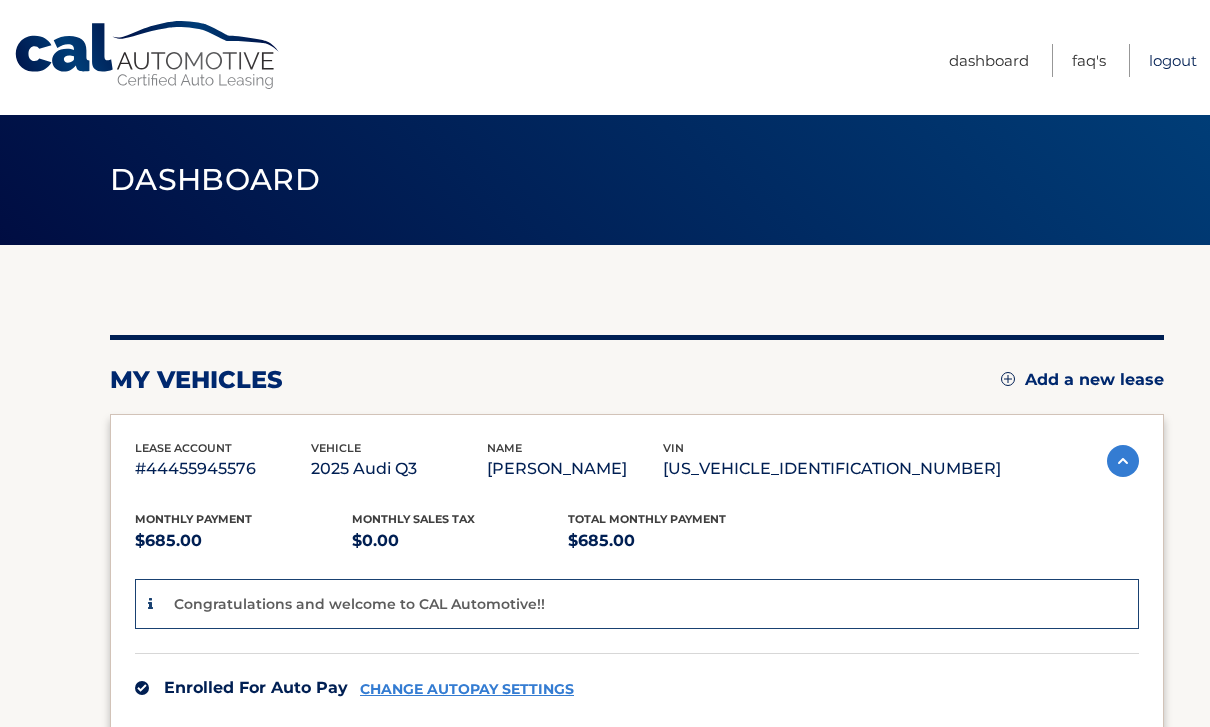 click on "Logout" at bounding box center [1173, 60] 